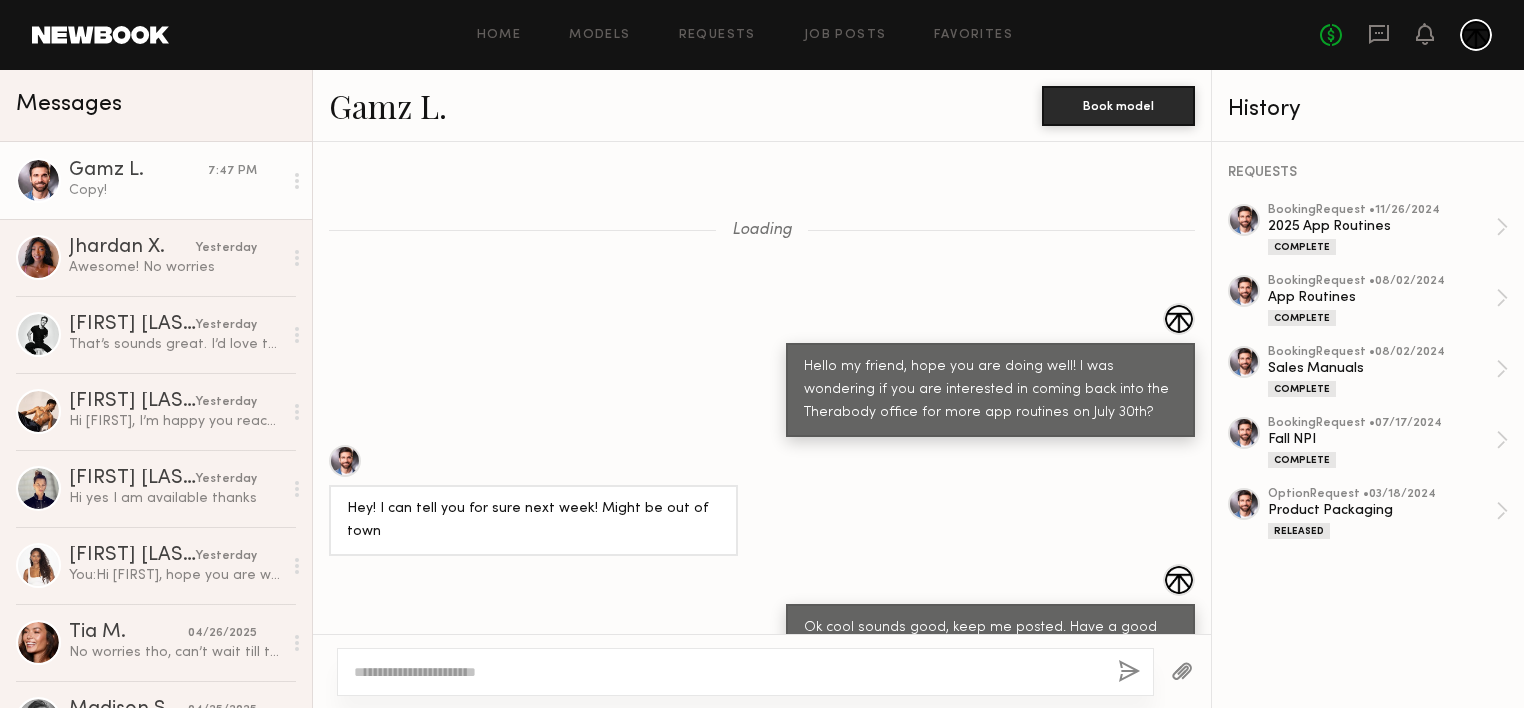 scroll, scrollTop: 0, scrollLeft: 0, axis: both 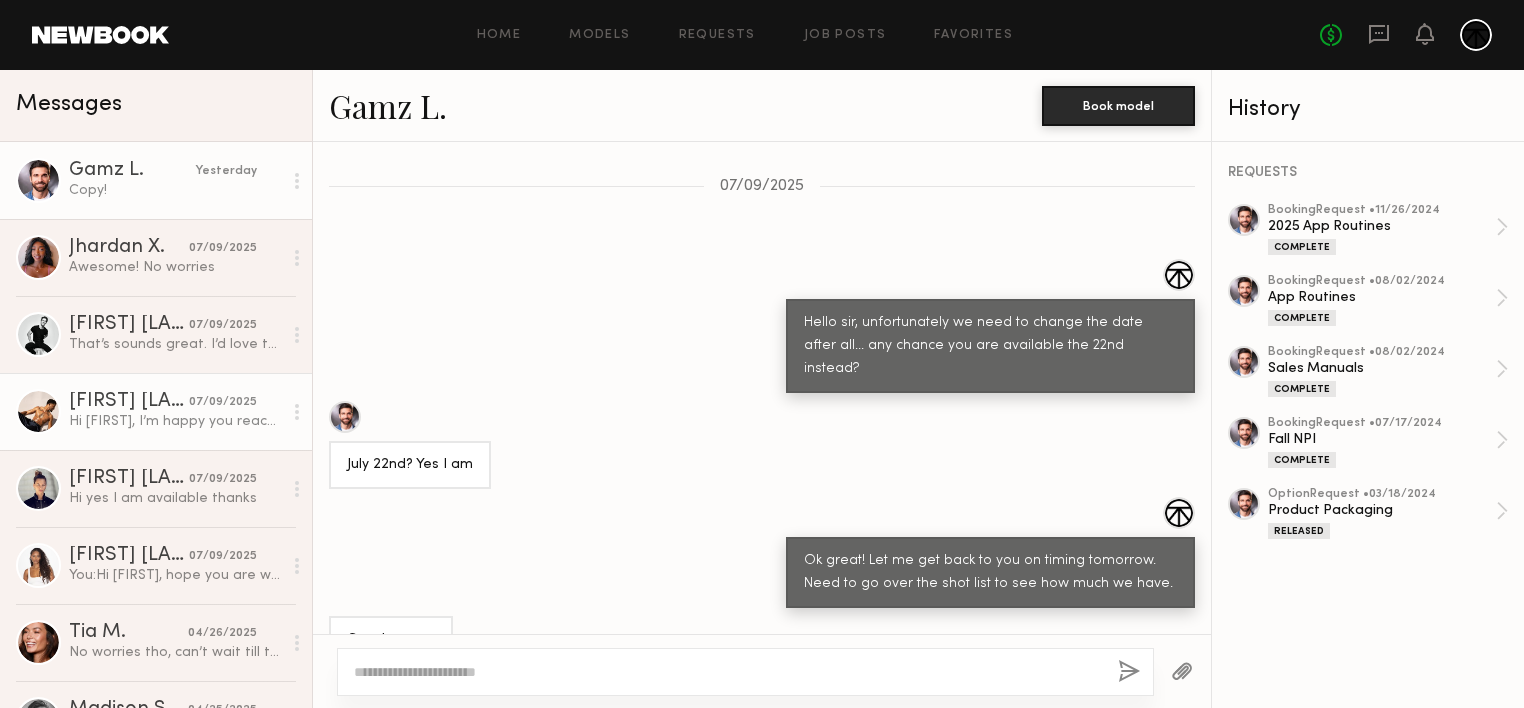 click on "Gamz L." 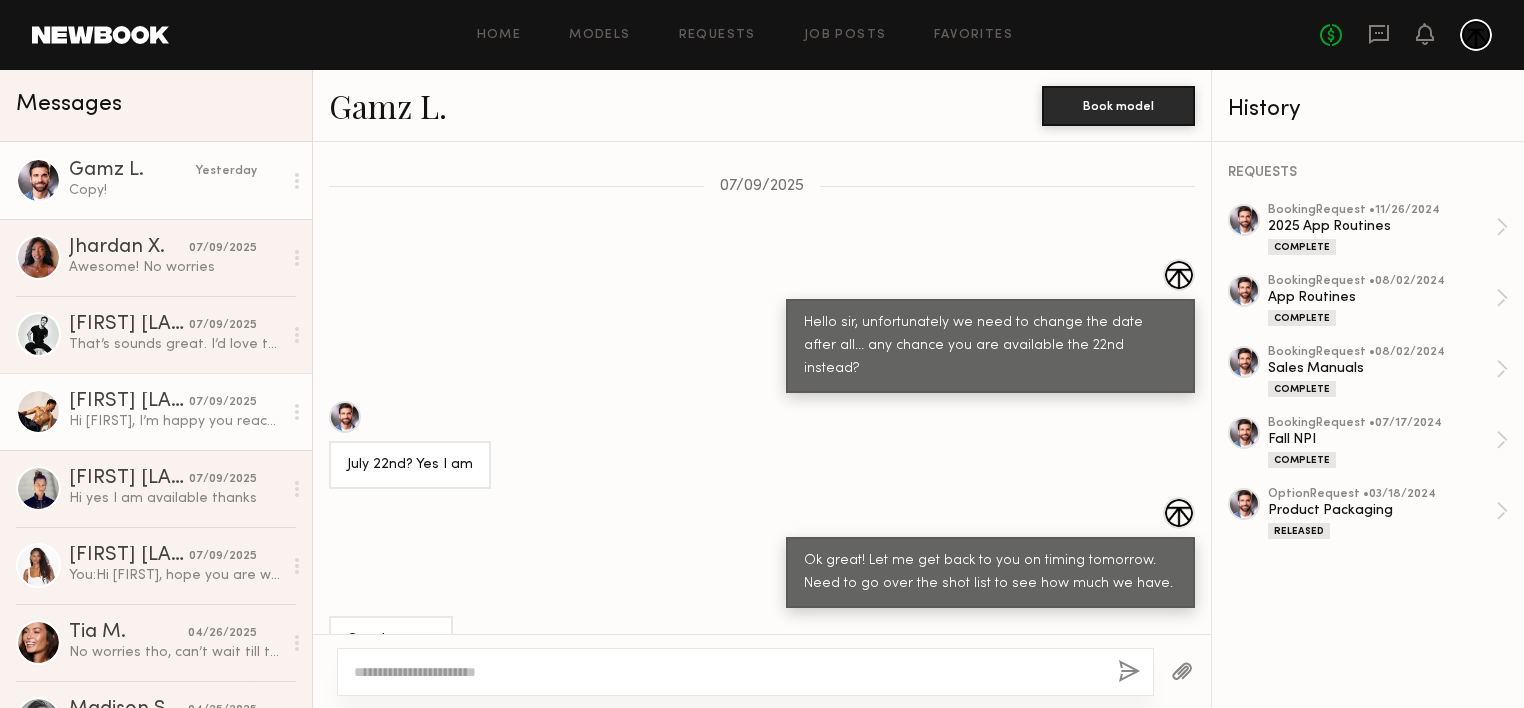 click on "Hi Charlie,
I’m happy you reached out, unfortunately I am booked the 22nd-25th in Seattle. Would’ve loved to work together. Hopefully another opportunity will arise soon." 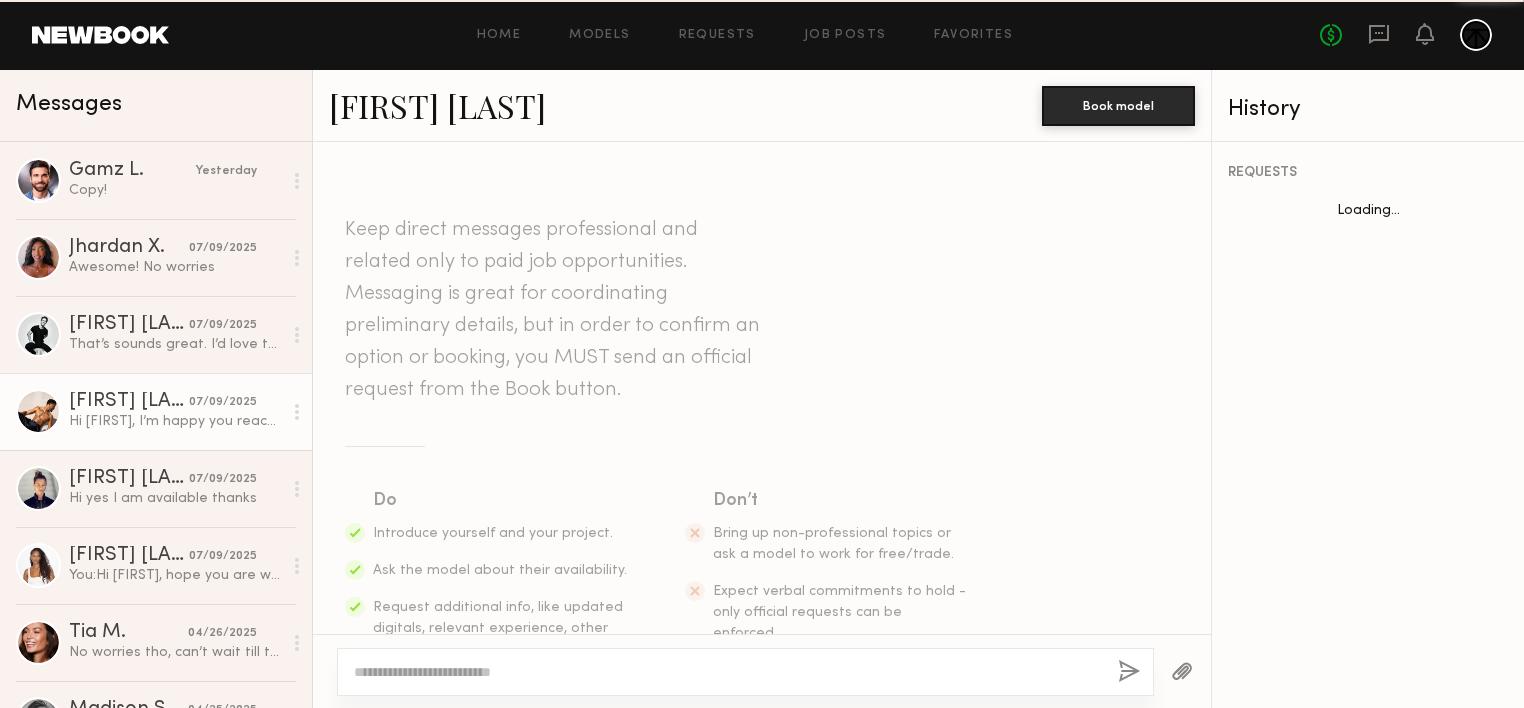 scroll, scrollTop: 652, scrollLeft: 0, axis: vertical 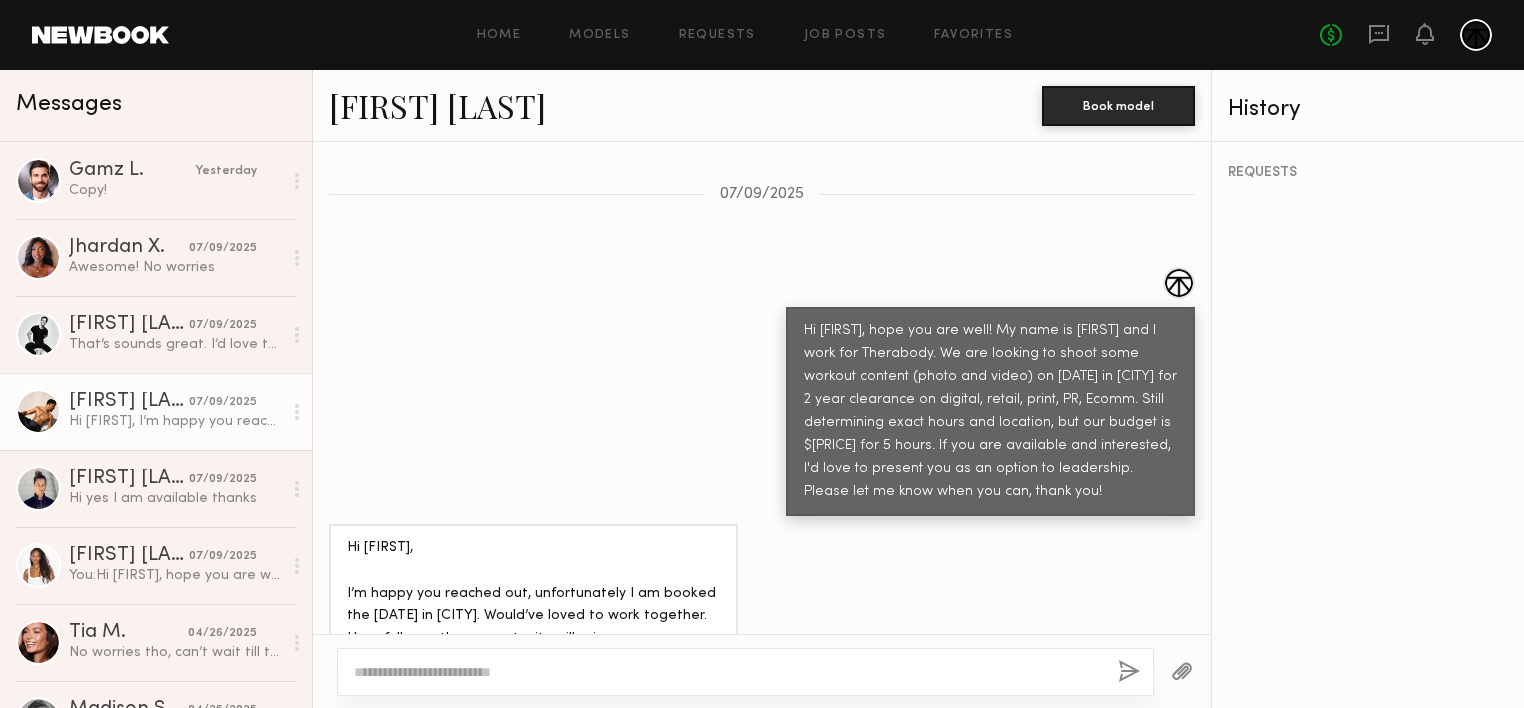 click 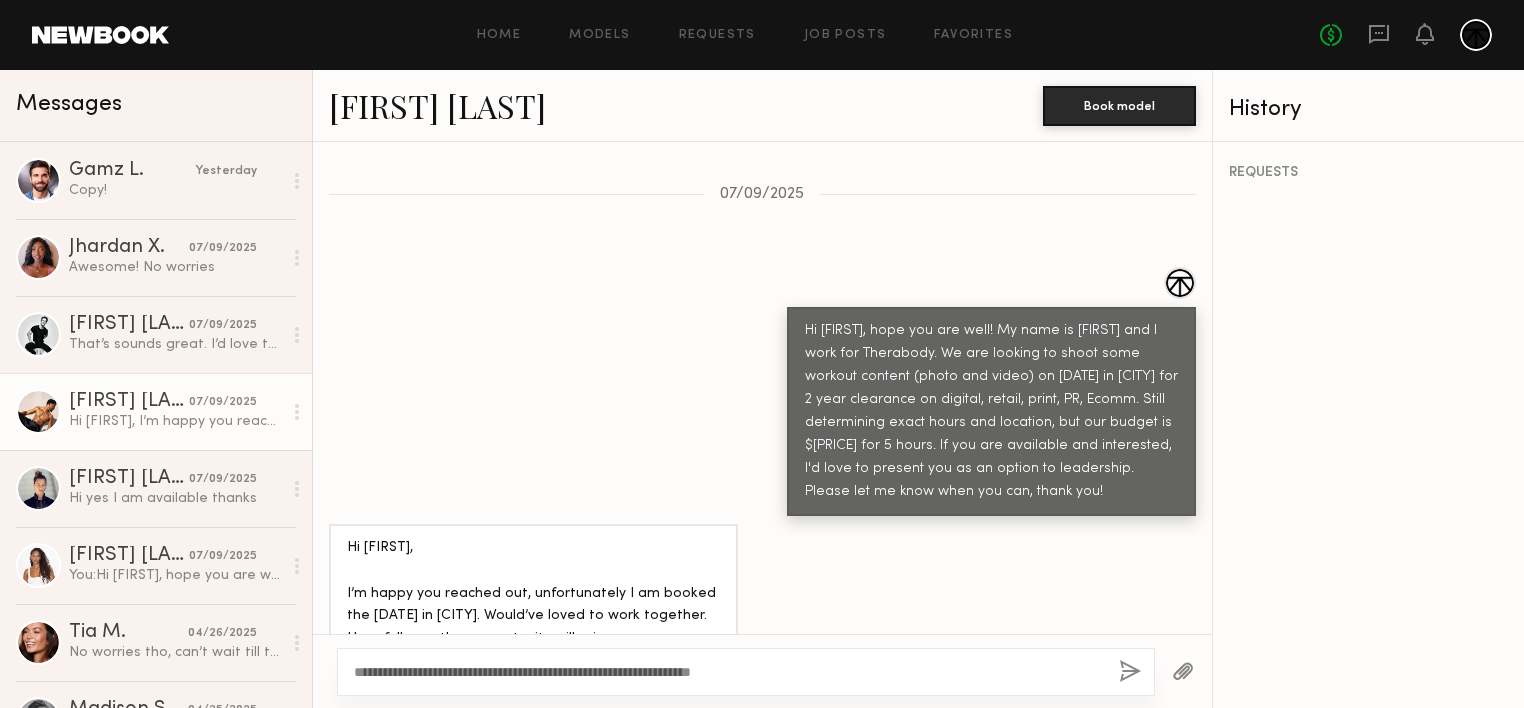 type on "**********" 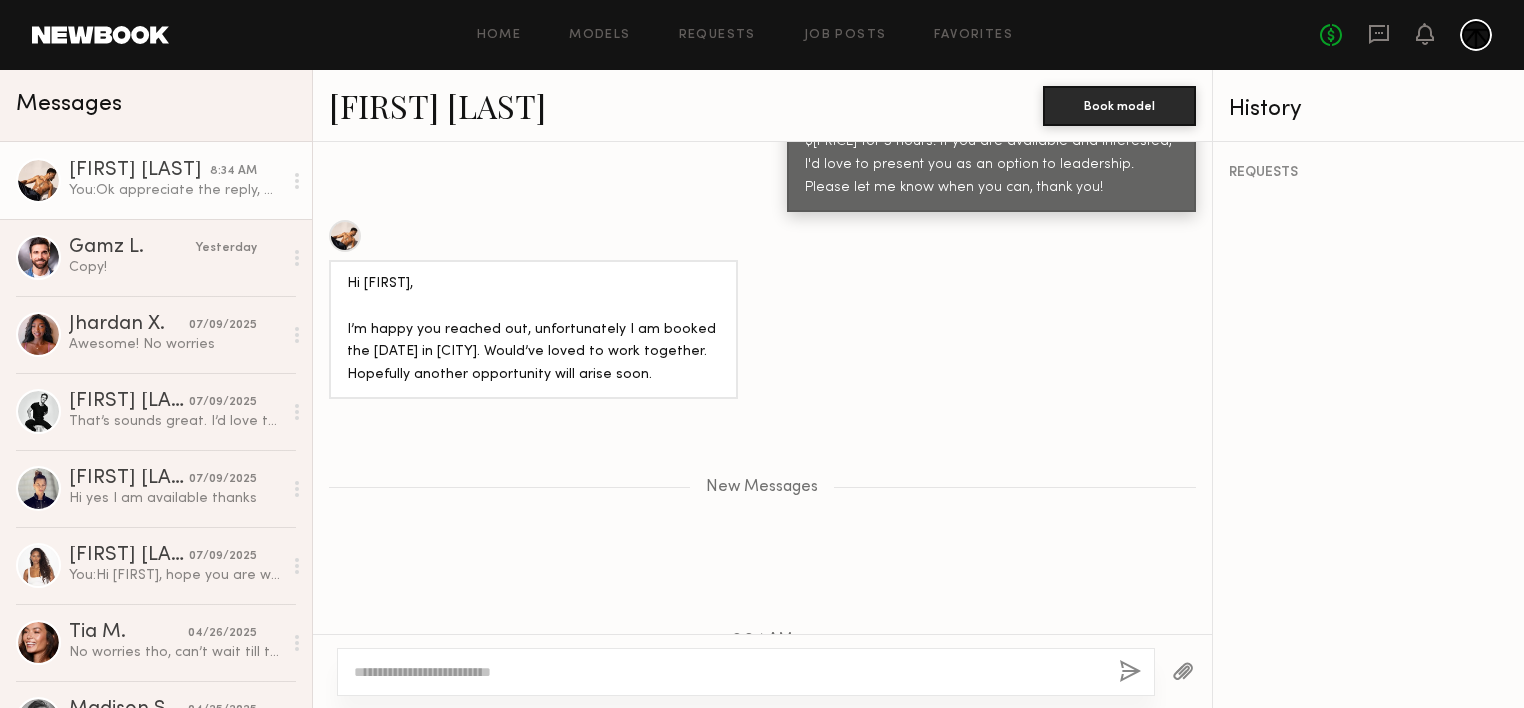 scroll, scrollTop: 1080, scrollLeft: 0, axis: vertical 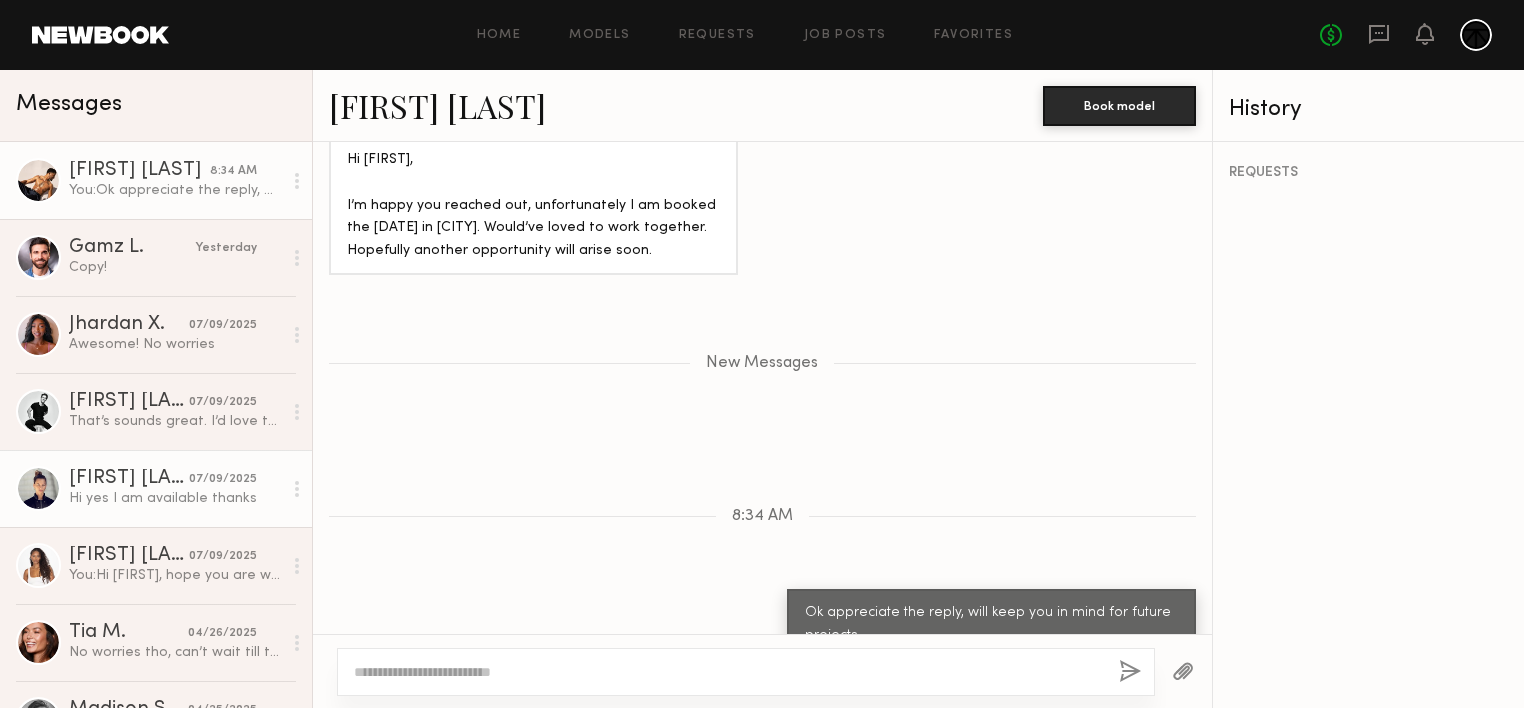 click on "[FIRST] [LAST]" 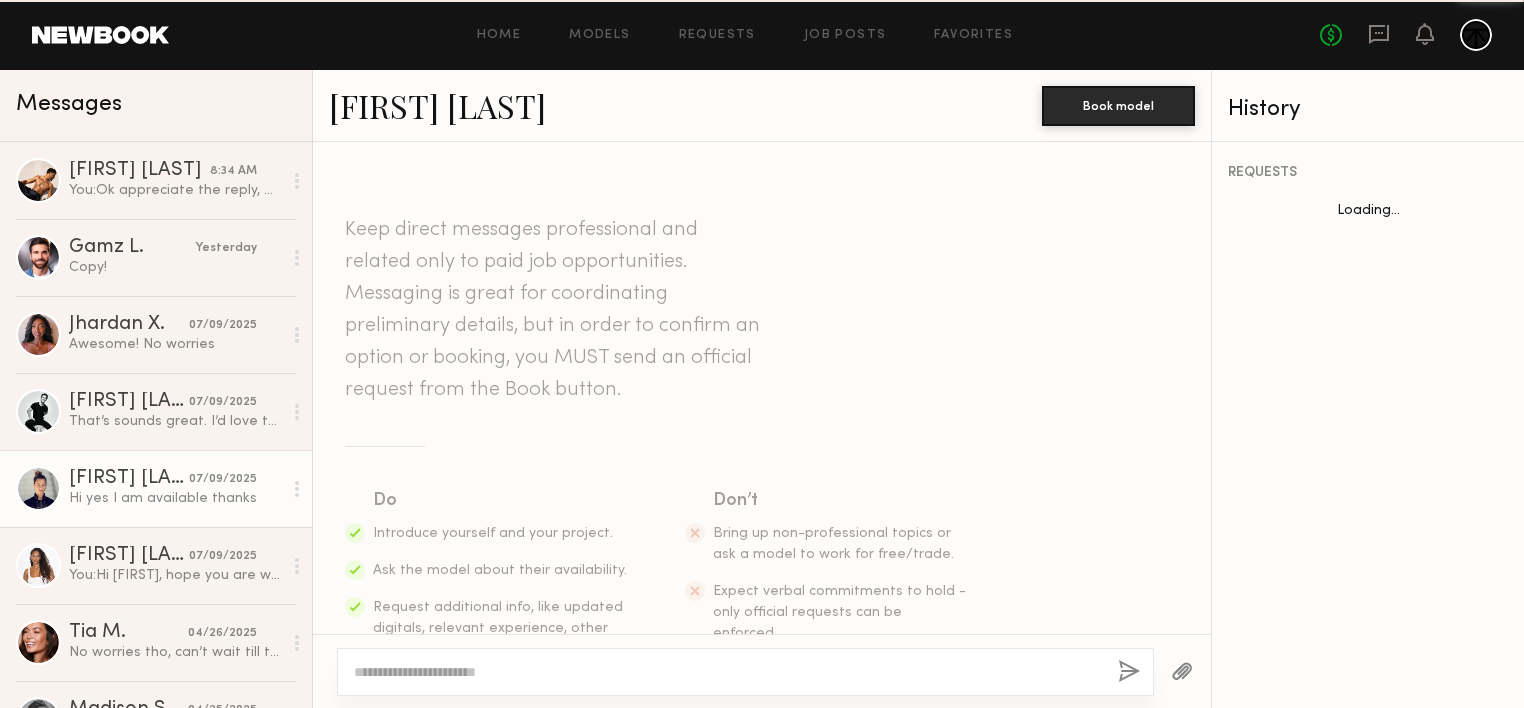 scroll, scrollTop: 1882, scrollLeft: 0, axis: vertical 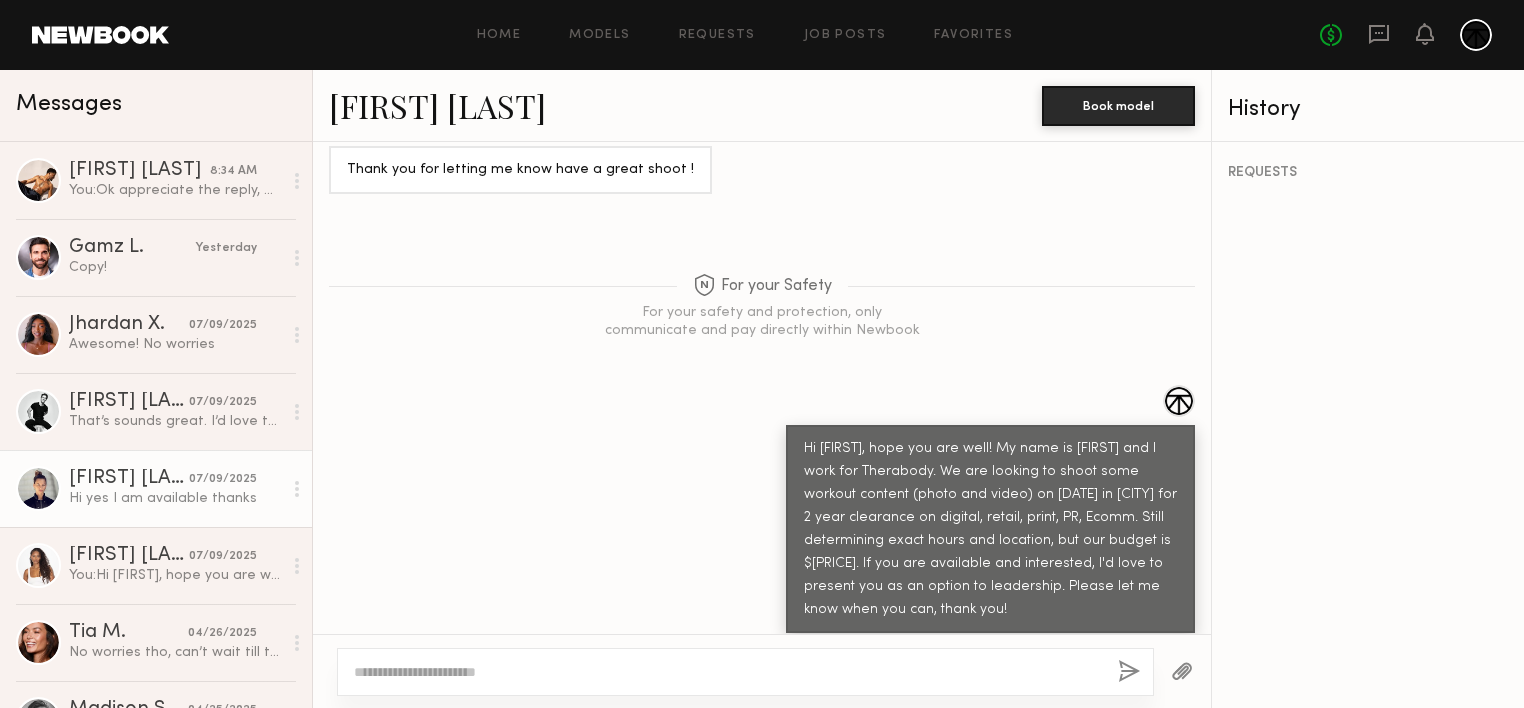 click 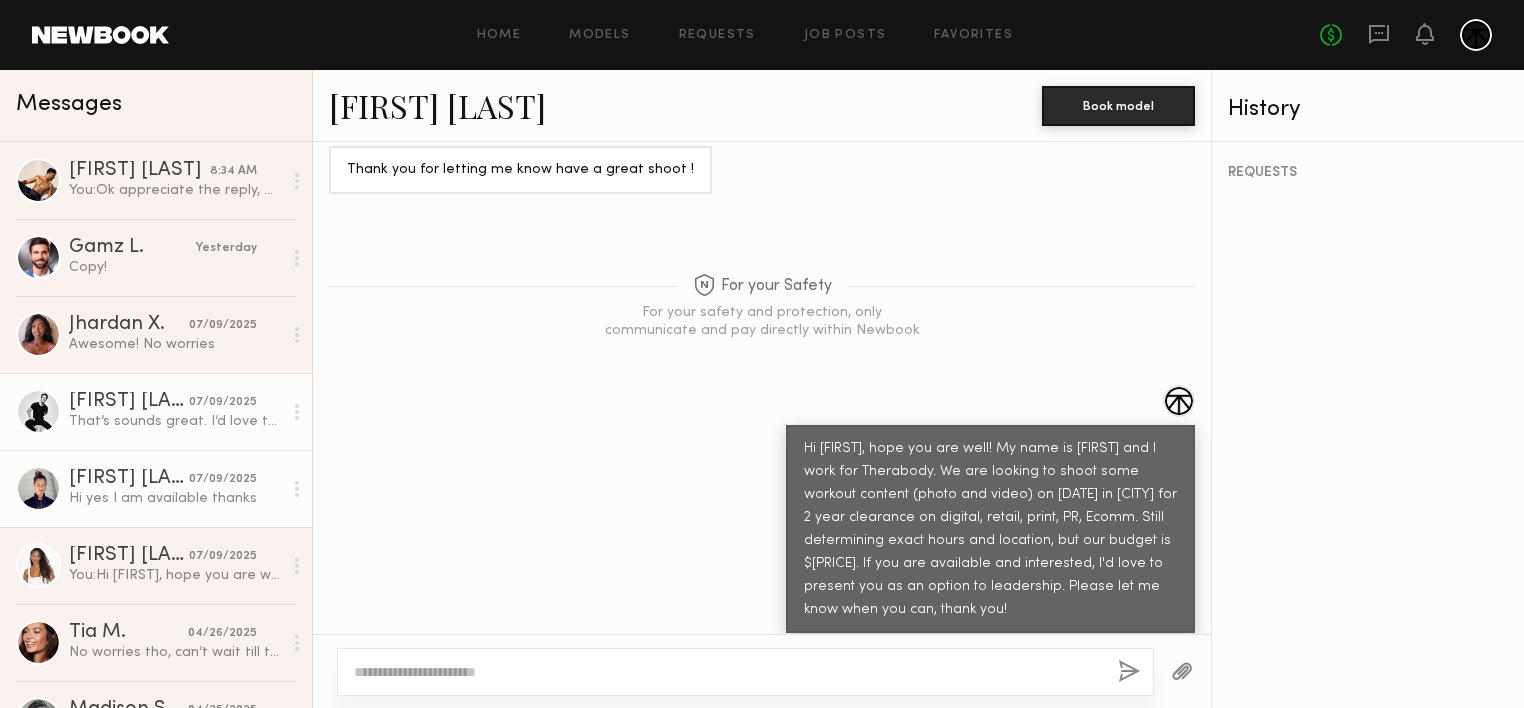 click on "[FIRST] [LAST]" 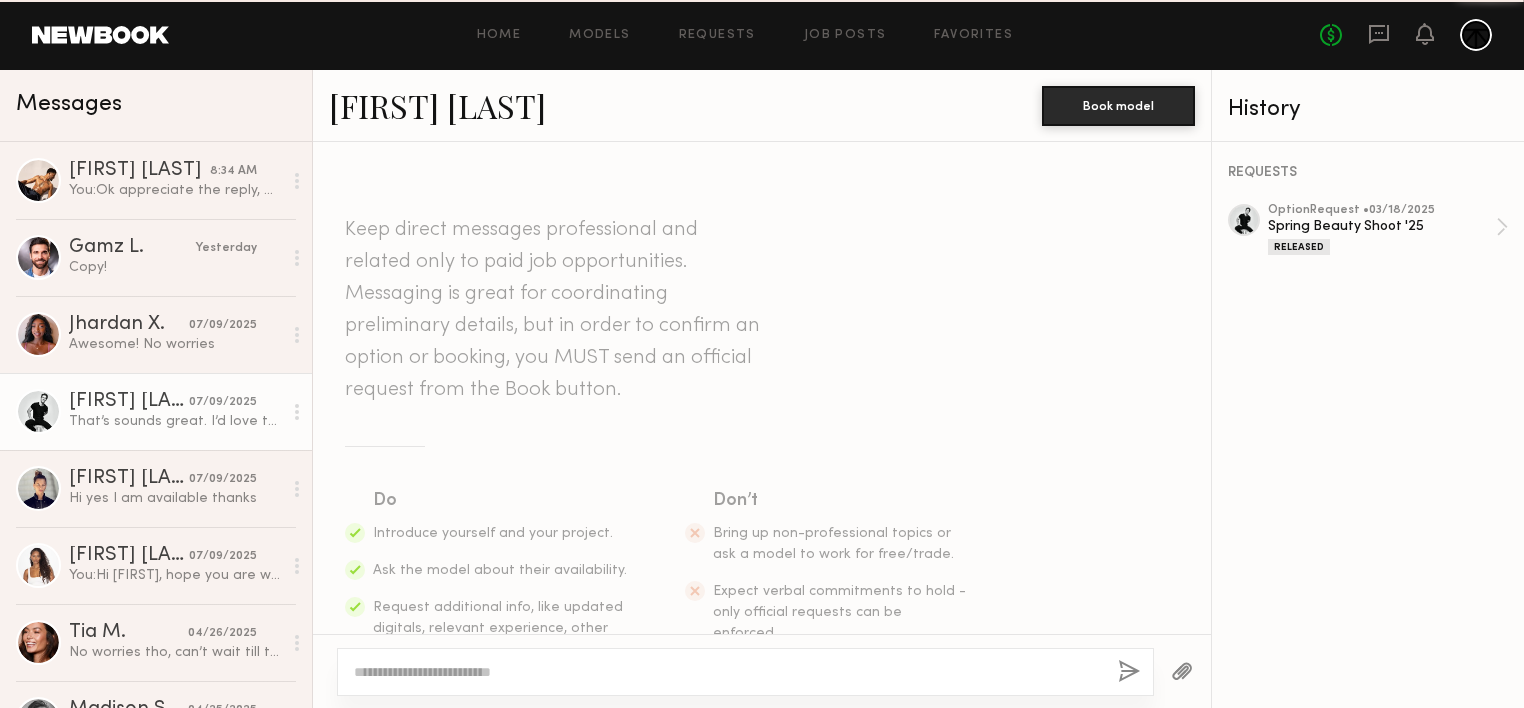 scroll, scrollTop: 2584, scrollLeft: 0, axis: vertical 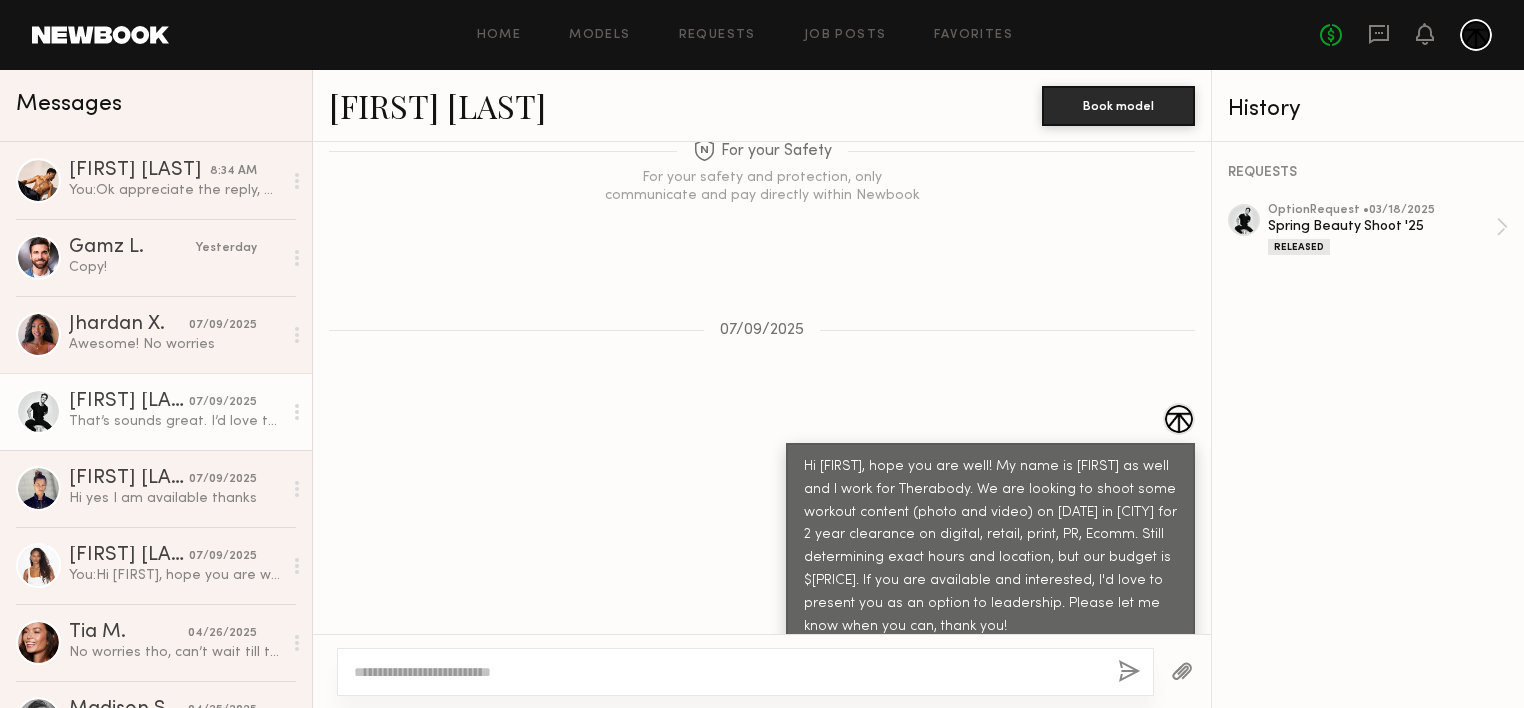click 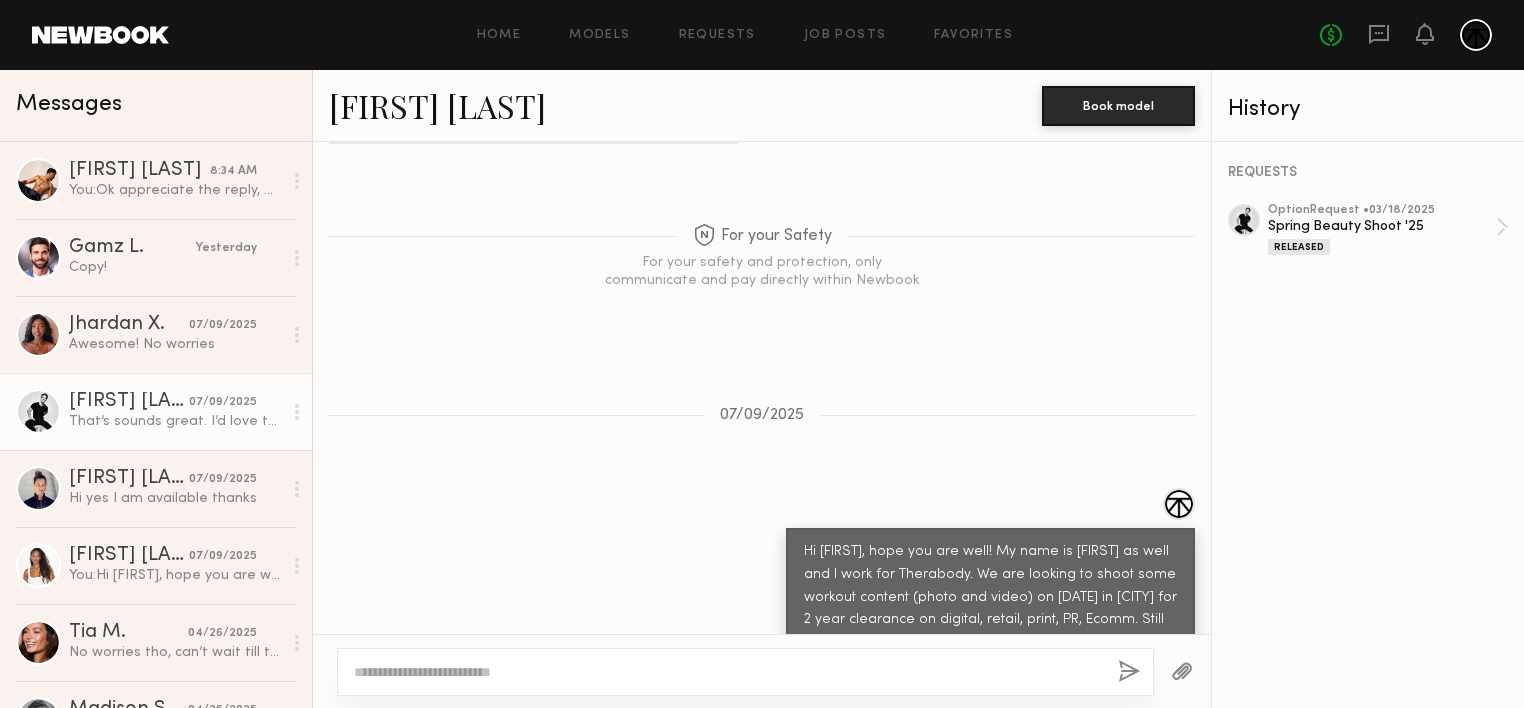 scroll, scrollTop: 2583, scrollLeft: 0, axis: vertical 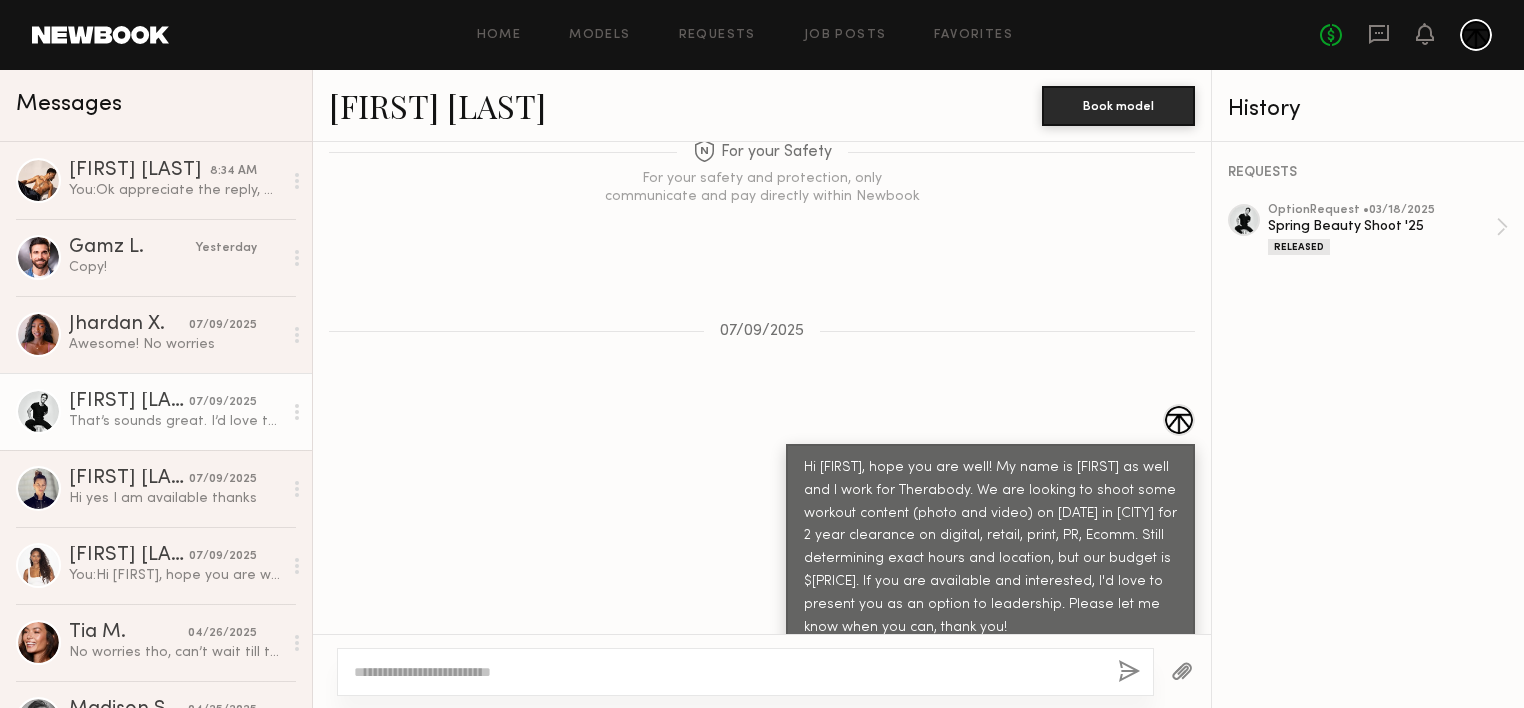 click 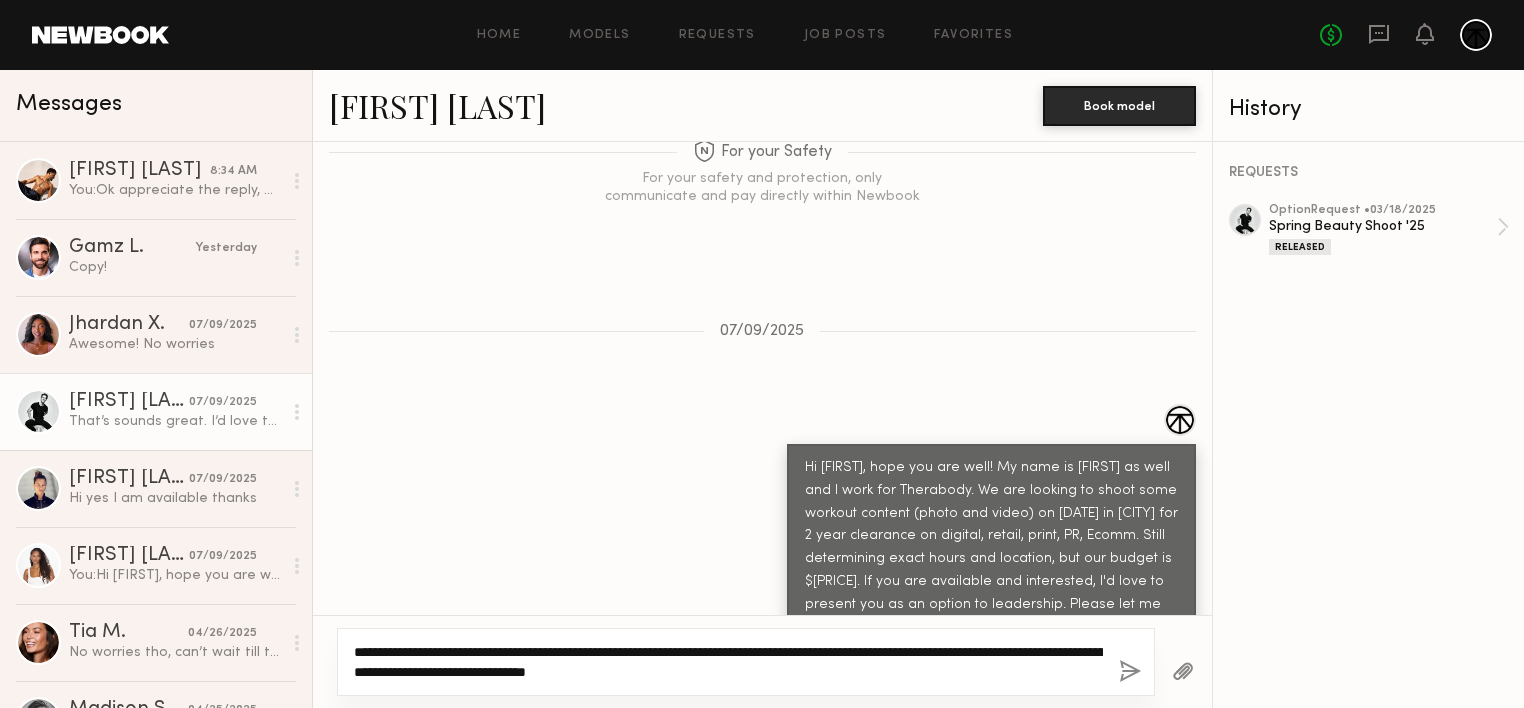 type on "**********" 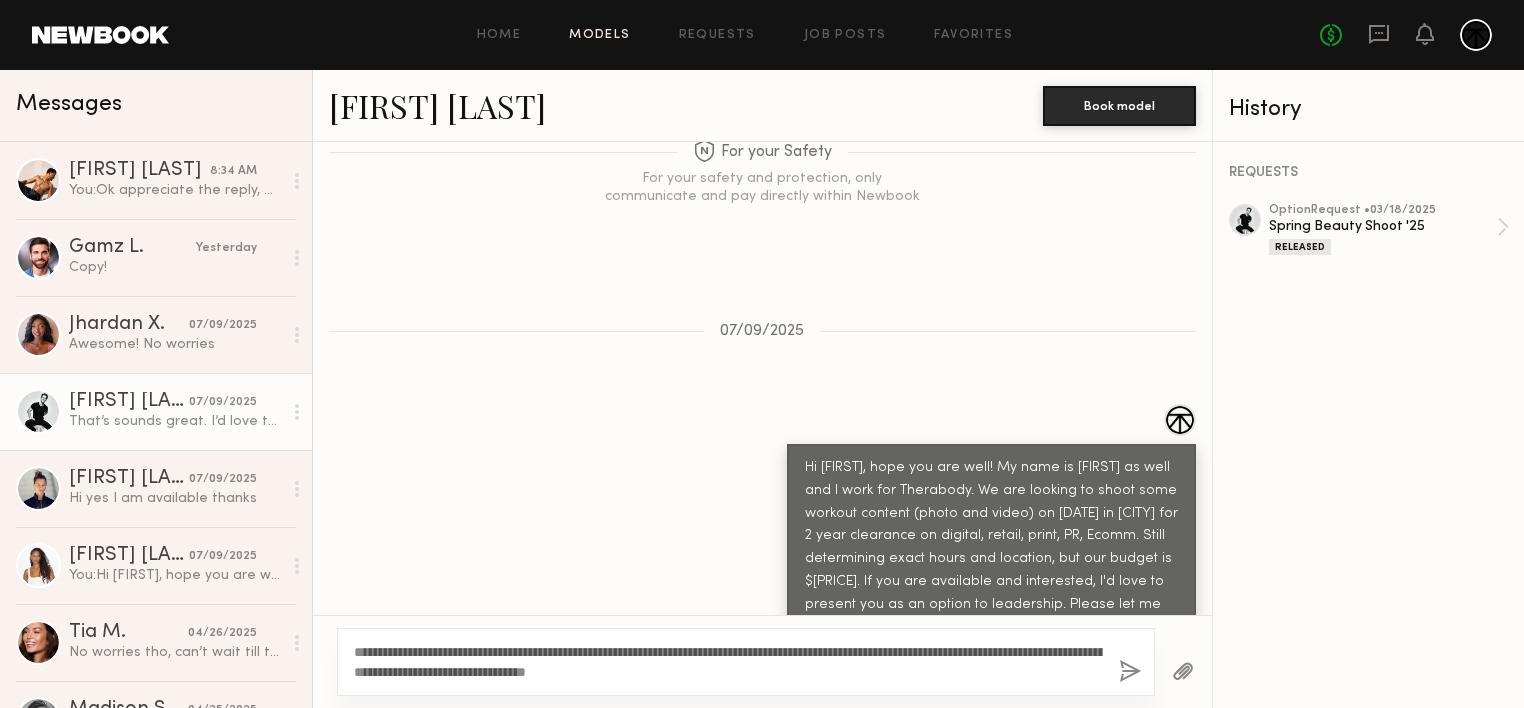 click on "Models" 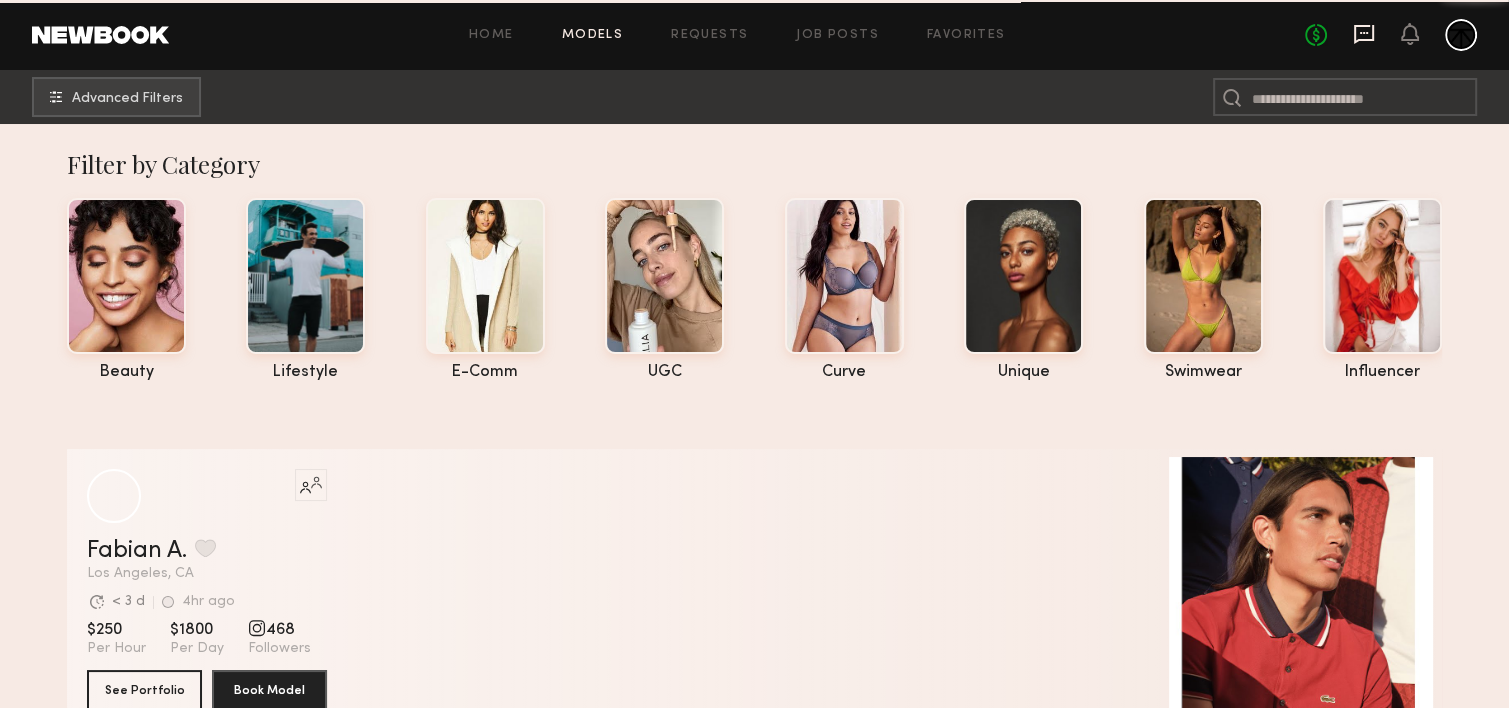 click 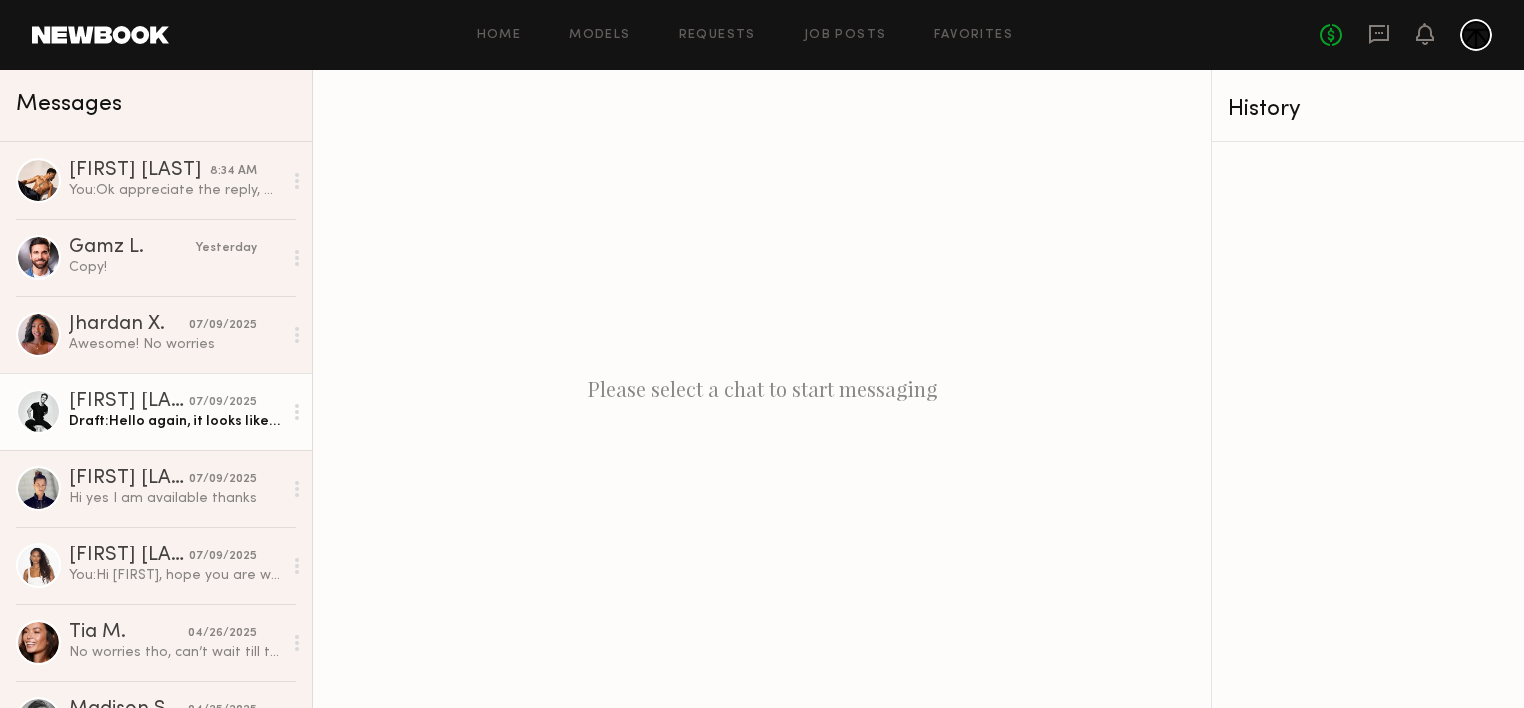 click on "Charlie M. 07/09/2025 Draft:  Hello again, it looks like we'll be moving forward with you! I just need to iron out a few more details before I send an official request, but looking forward to working with you soon." 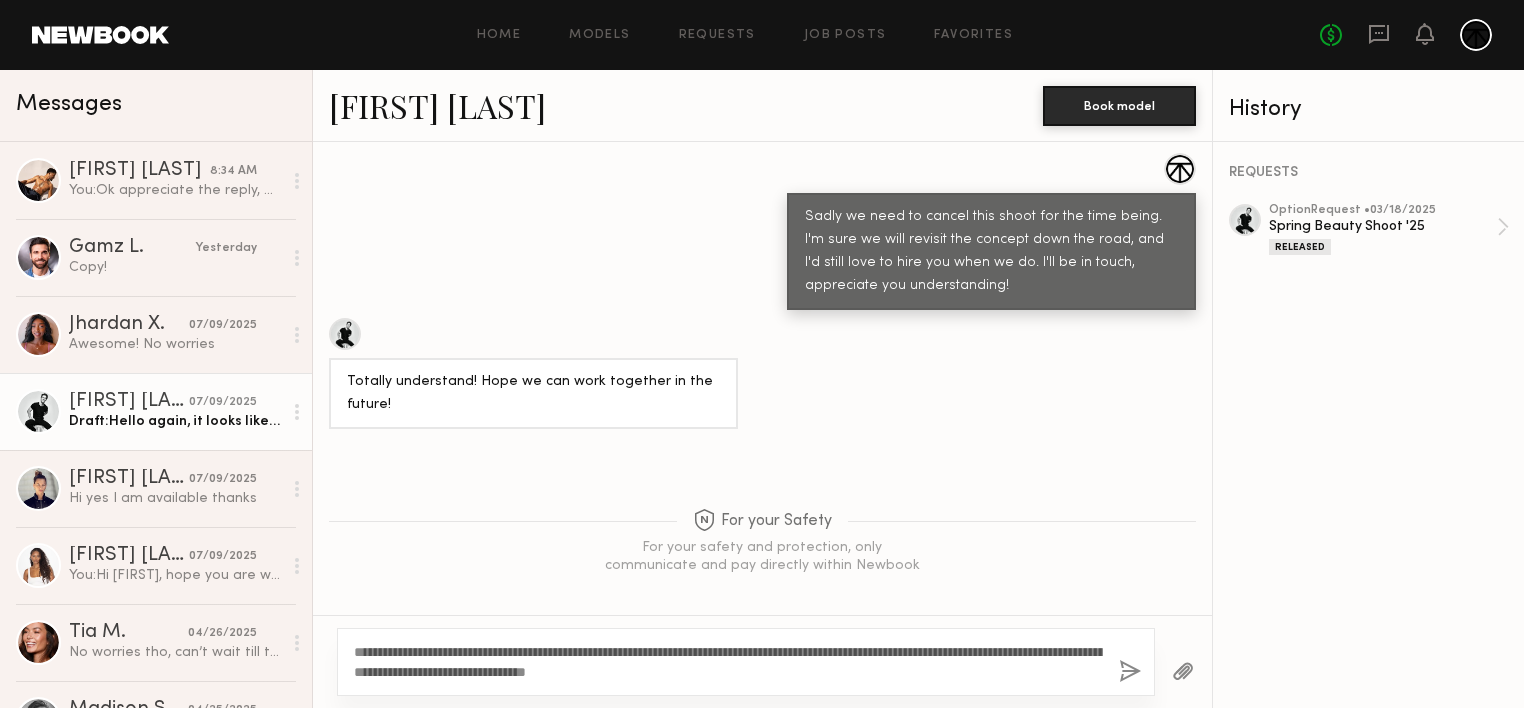 scroll, scrollTop: 2600, scrollLeft: 0, axis: vertical 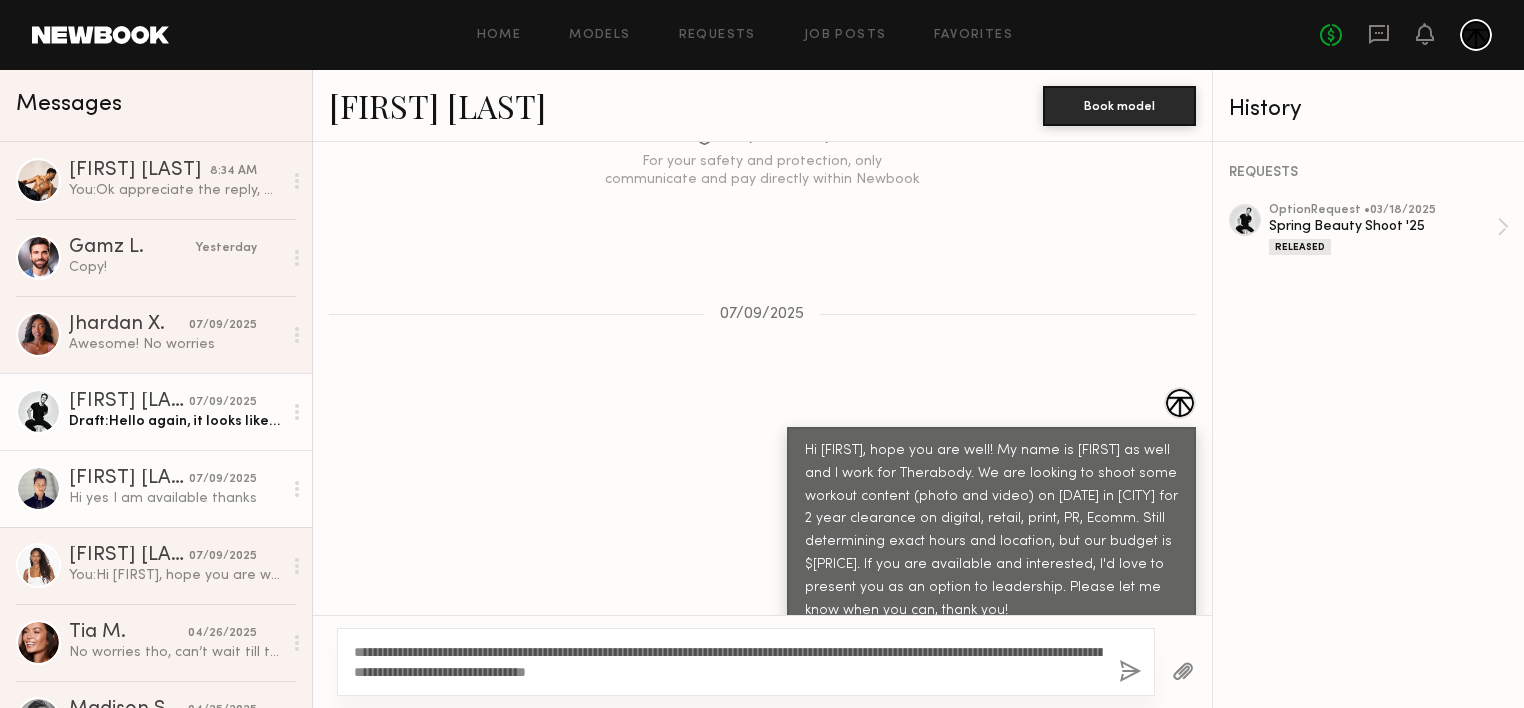 click on "Hi yes I am available thanks" 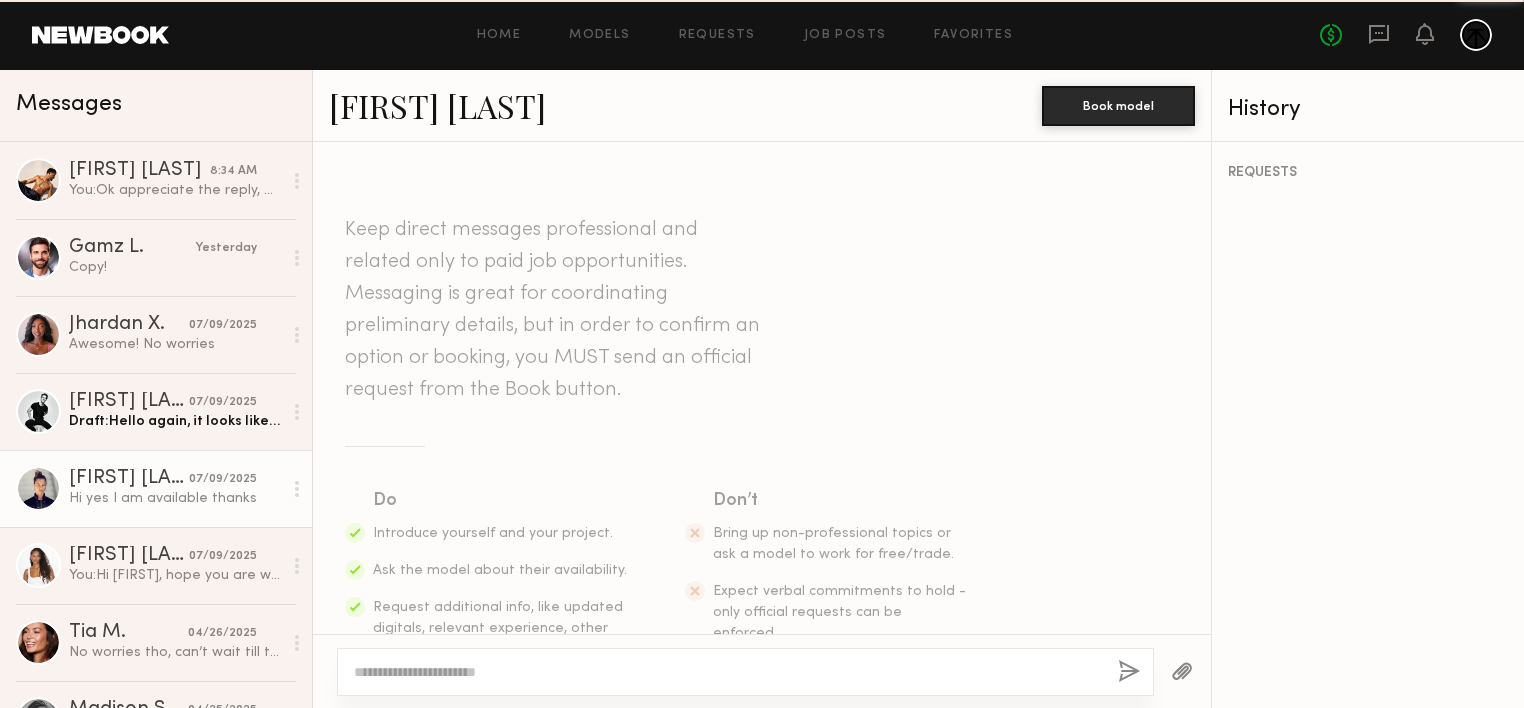 scroll, scrollTop: 1882, scrollLeft: 0, axis: vertical 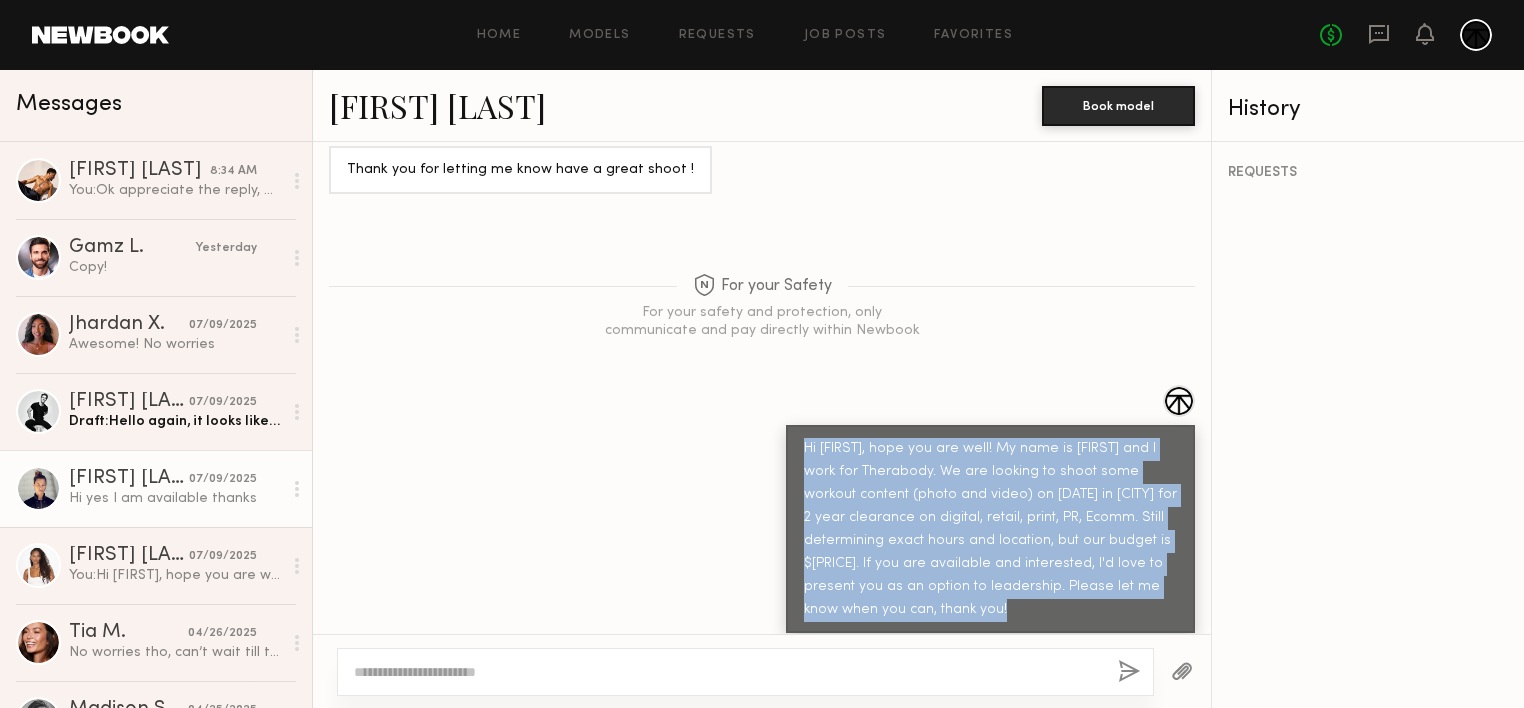 drag, startPoint x: 936, startPoint y: 537, endPoint x: 760, endPoint y: 376, distance: 238.53091 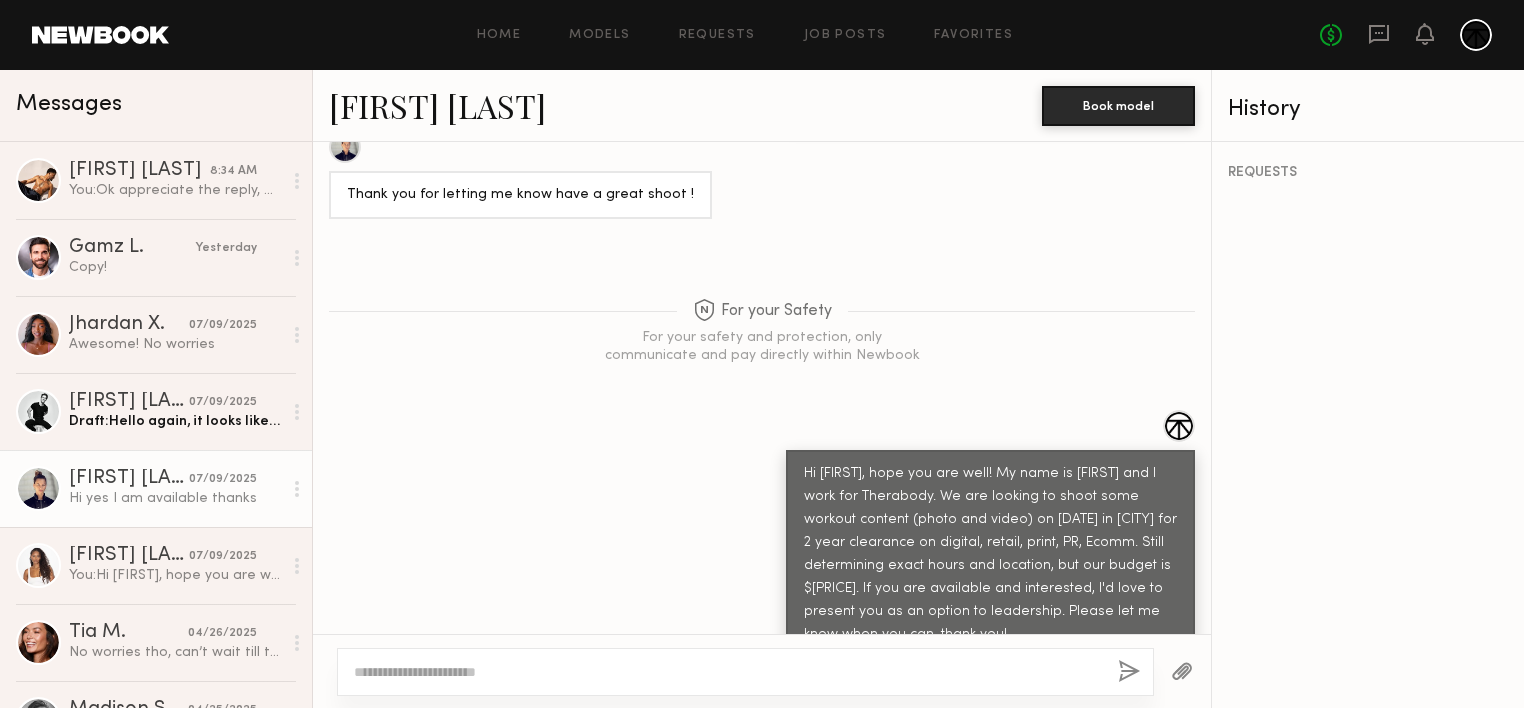 scroll, scrollTop: 1881, scrollLeft: 0, axis: vertical 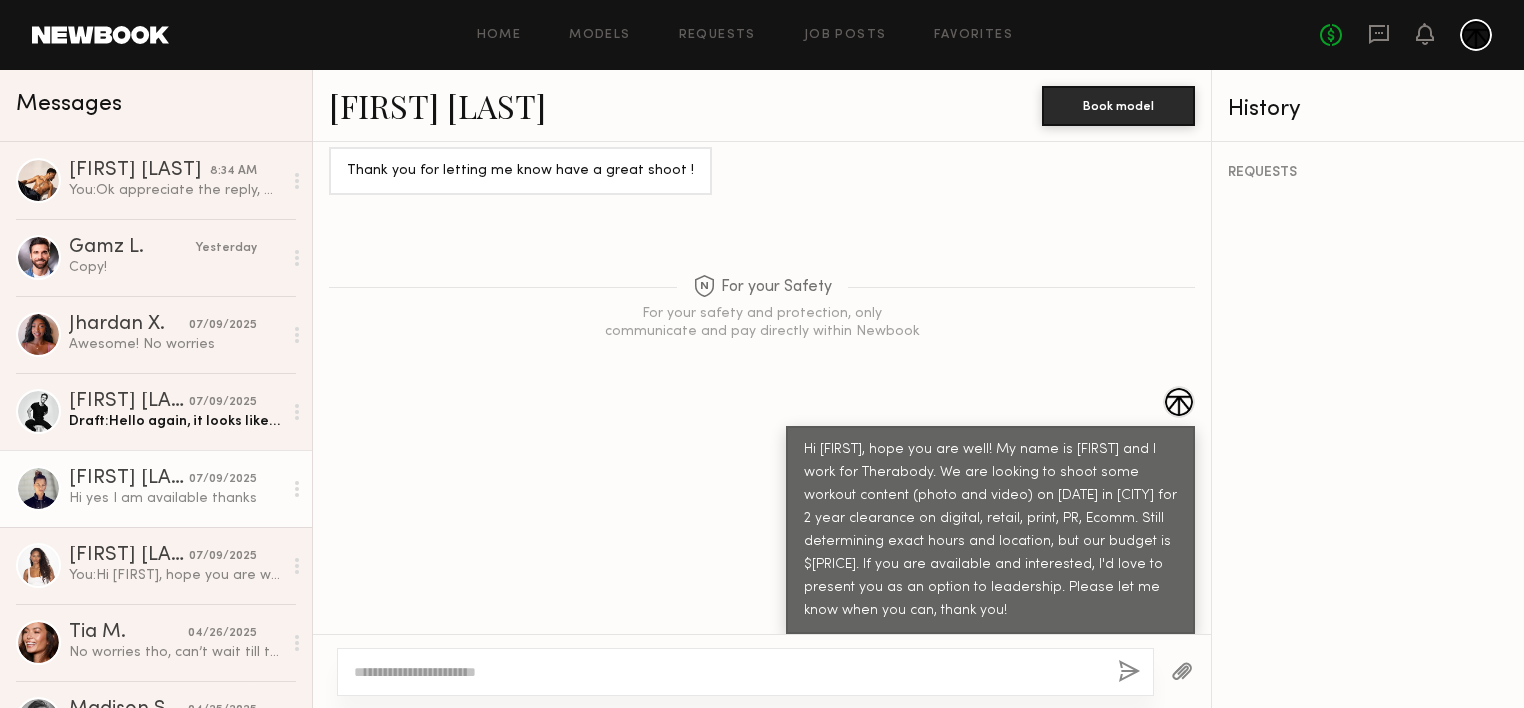 click on "For your Safety For your safety and protection, only communicate and pay directly within Newbook" 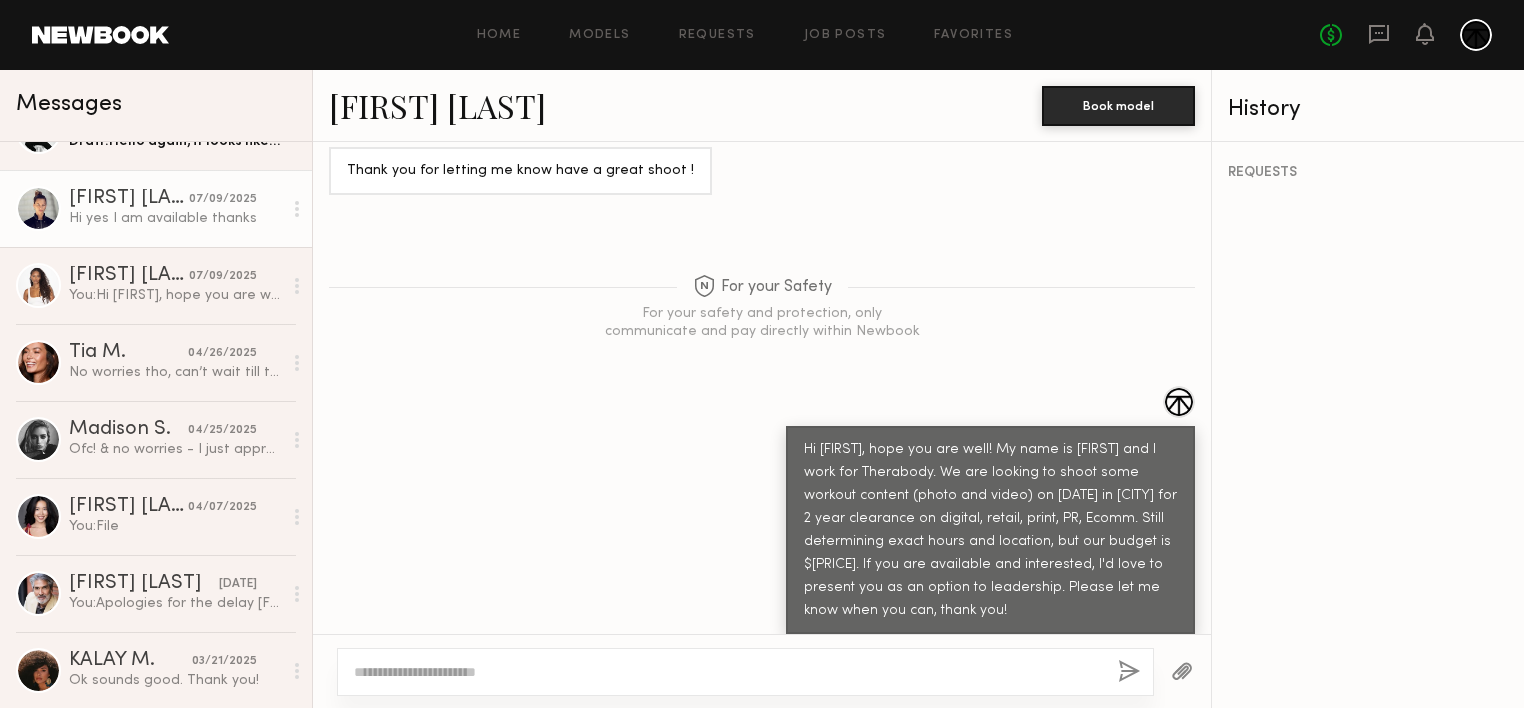 scroll, scrollTop: 0, scrollLeft: 0, axis: both 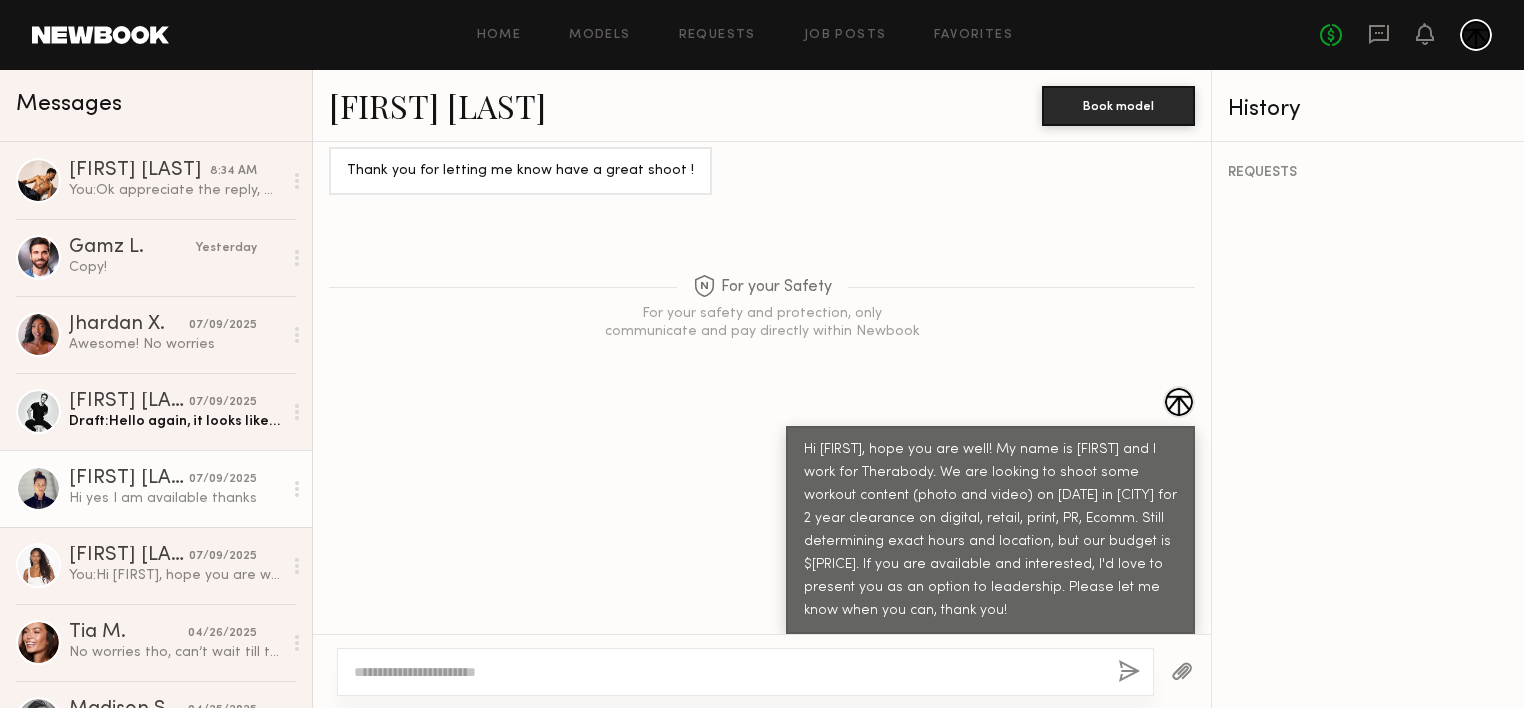 click on "Messages" 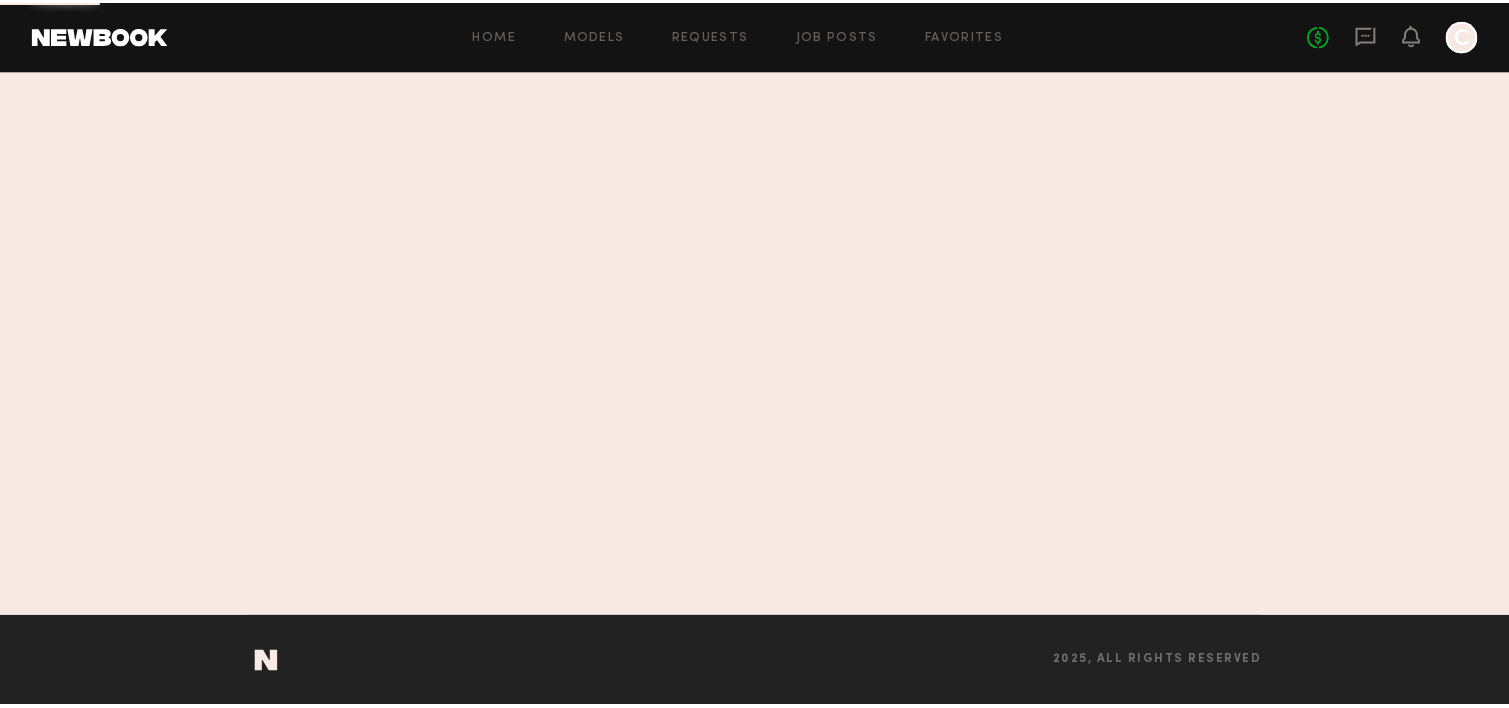 scroll, scrollTop: 0, scrollLeft: 0, axis: both 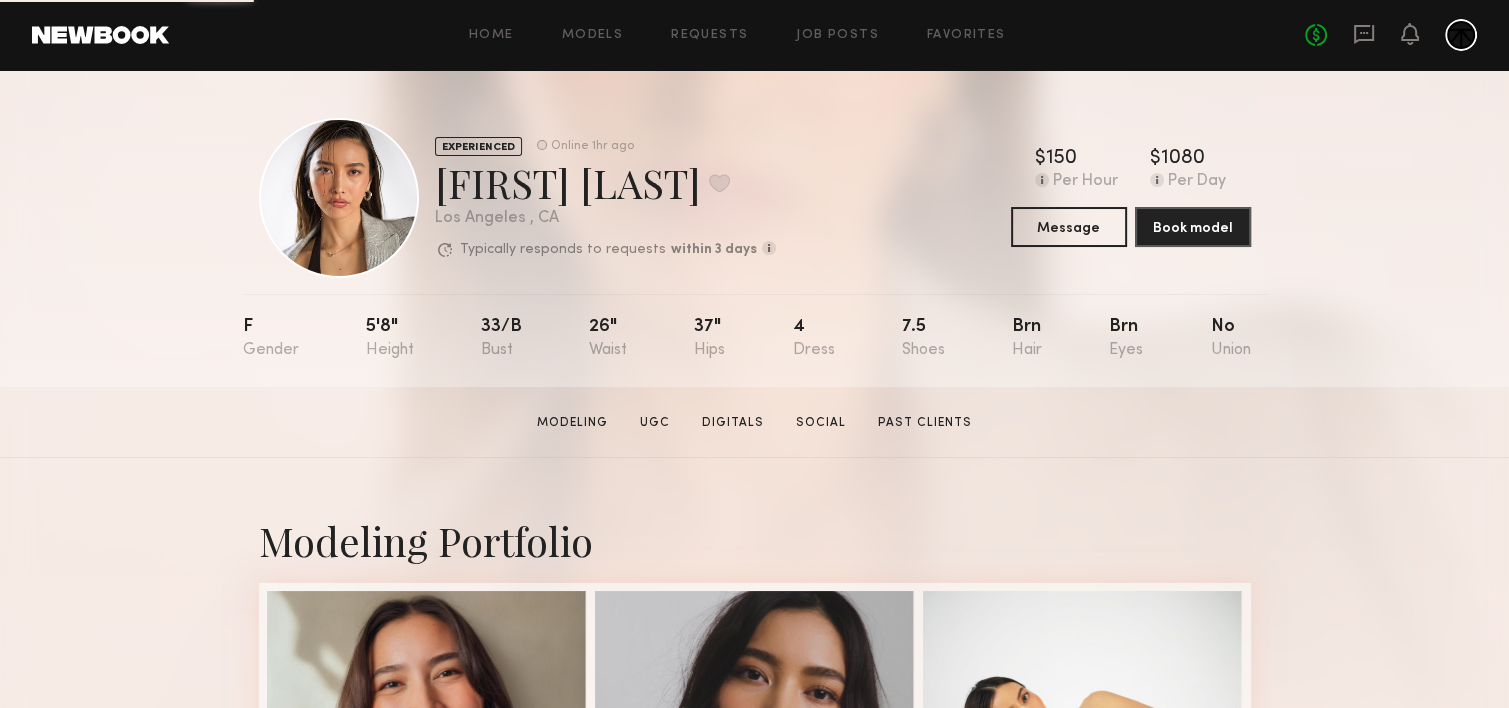 click on "Arisa N.  Modeling   UGC   Digitals   Social   Past Clients   Message   Book Model" 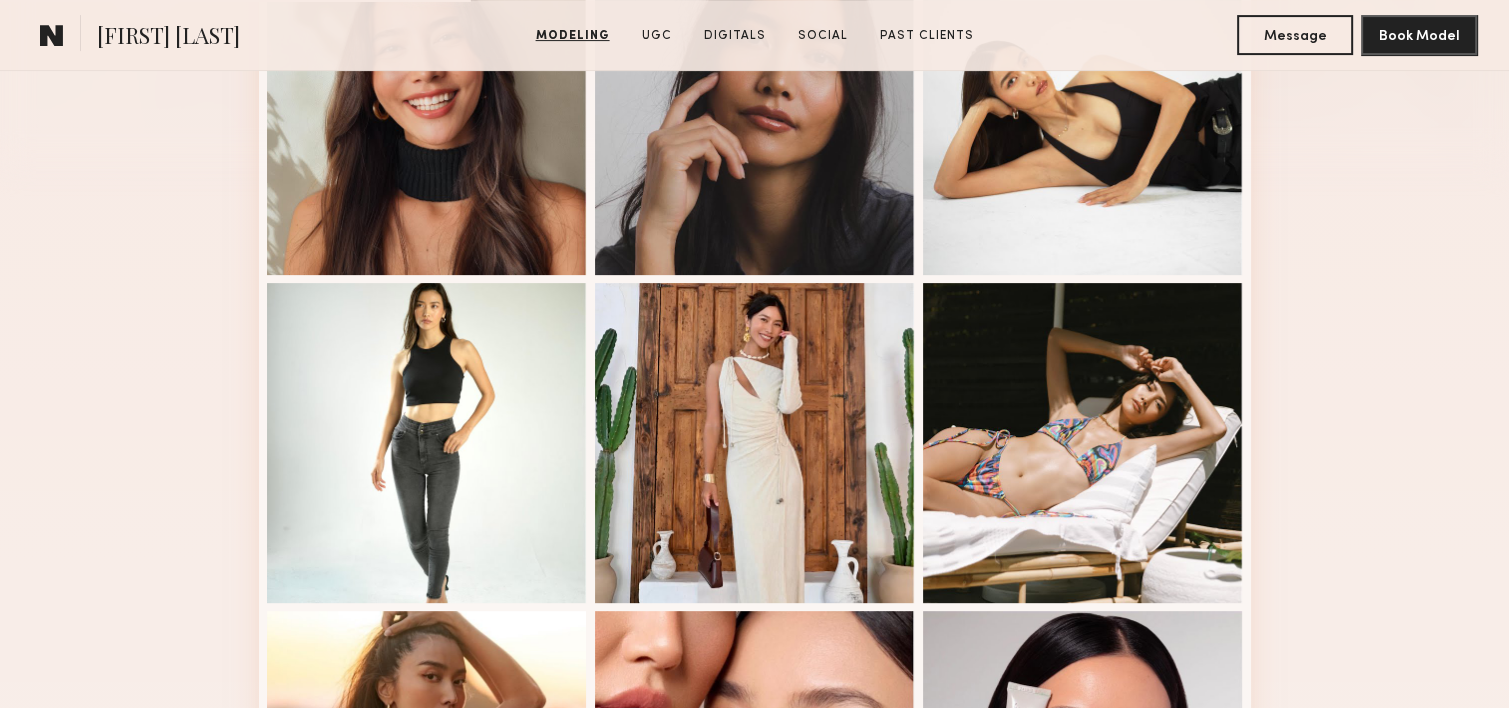 scroll, scrollTop: 638, scrollLeft: 0, axis: vertical 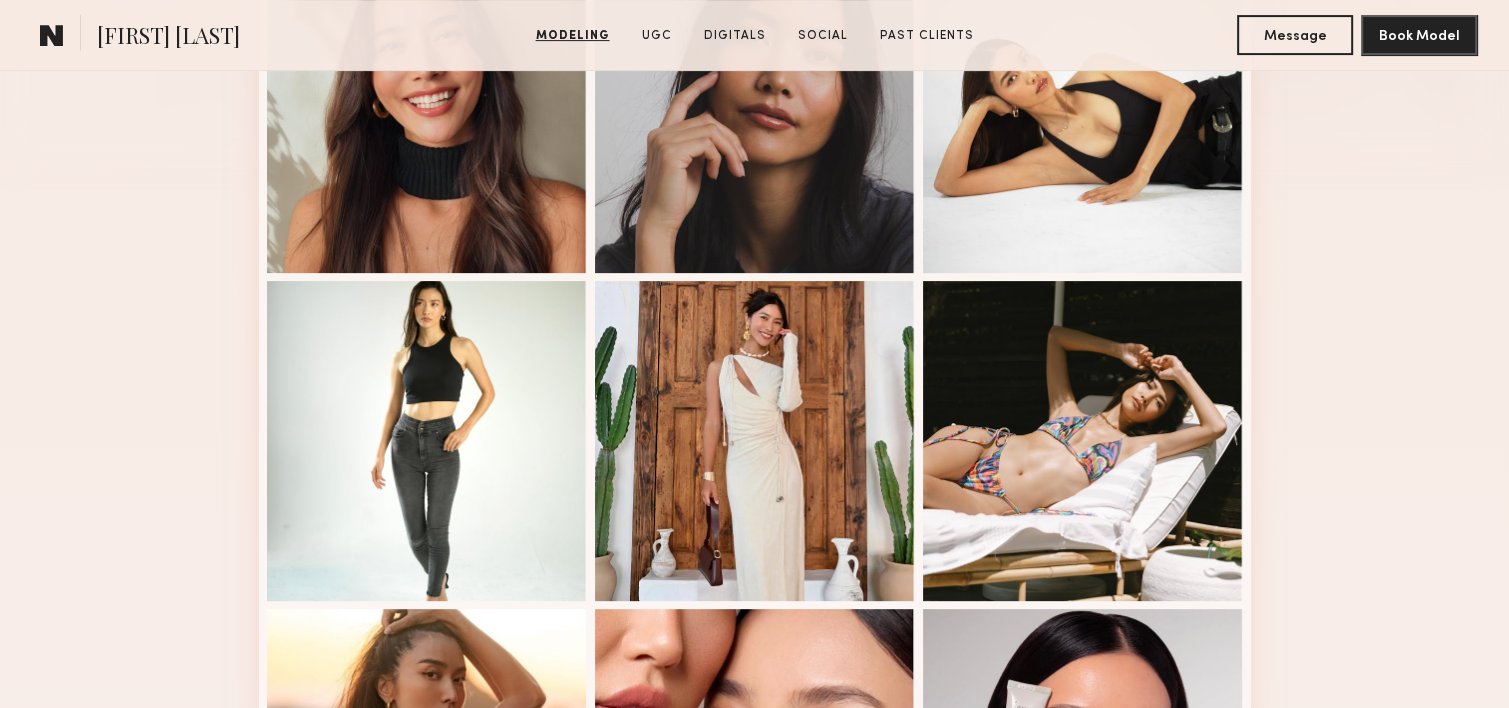 click on "Modeling Portfolio View More" at bounding box center [754, 598] 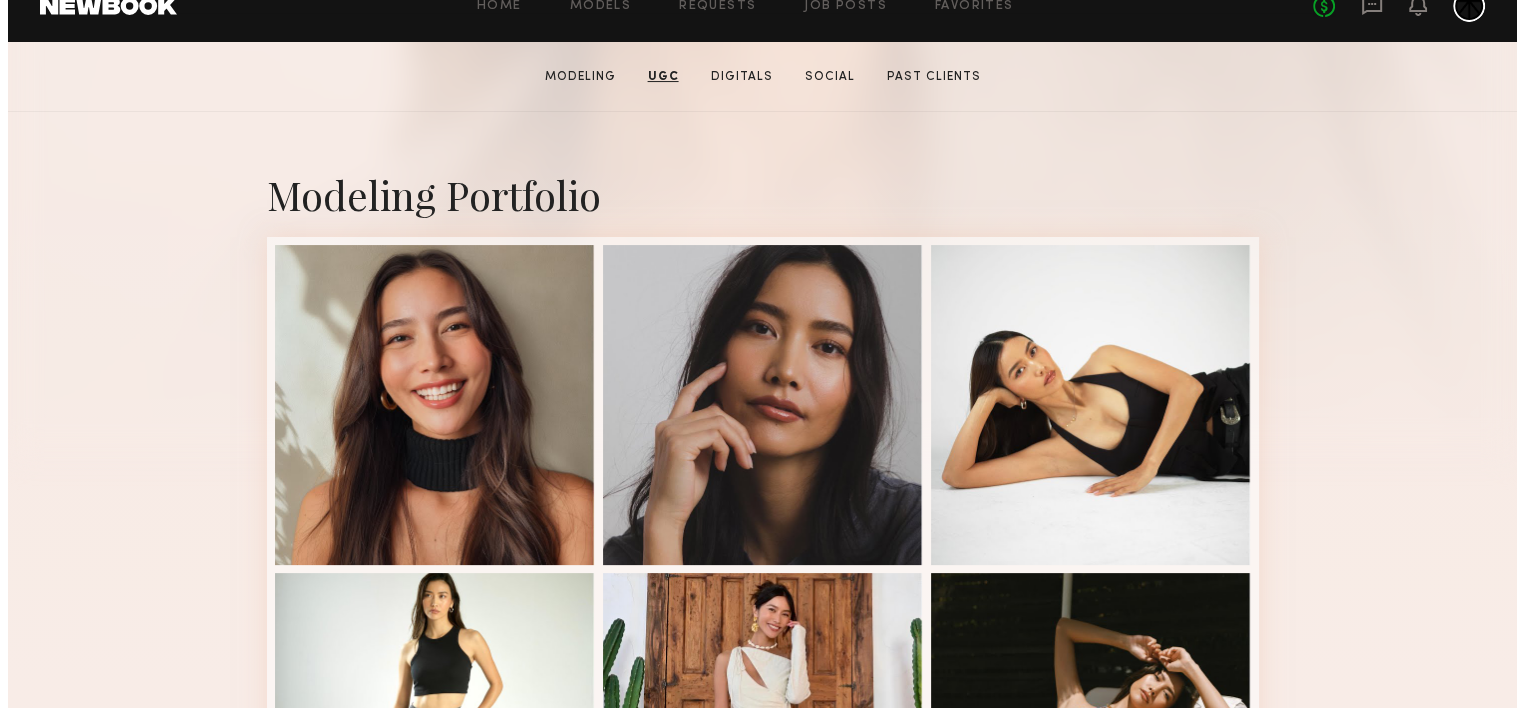 scroll, scrollTop: 0, scrollLeft: 0, axis: both 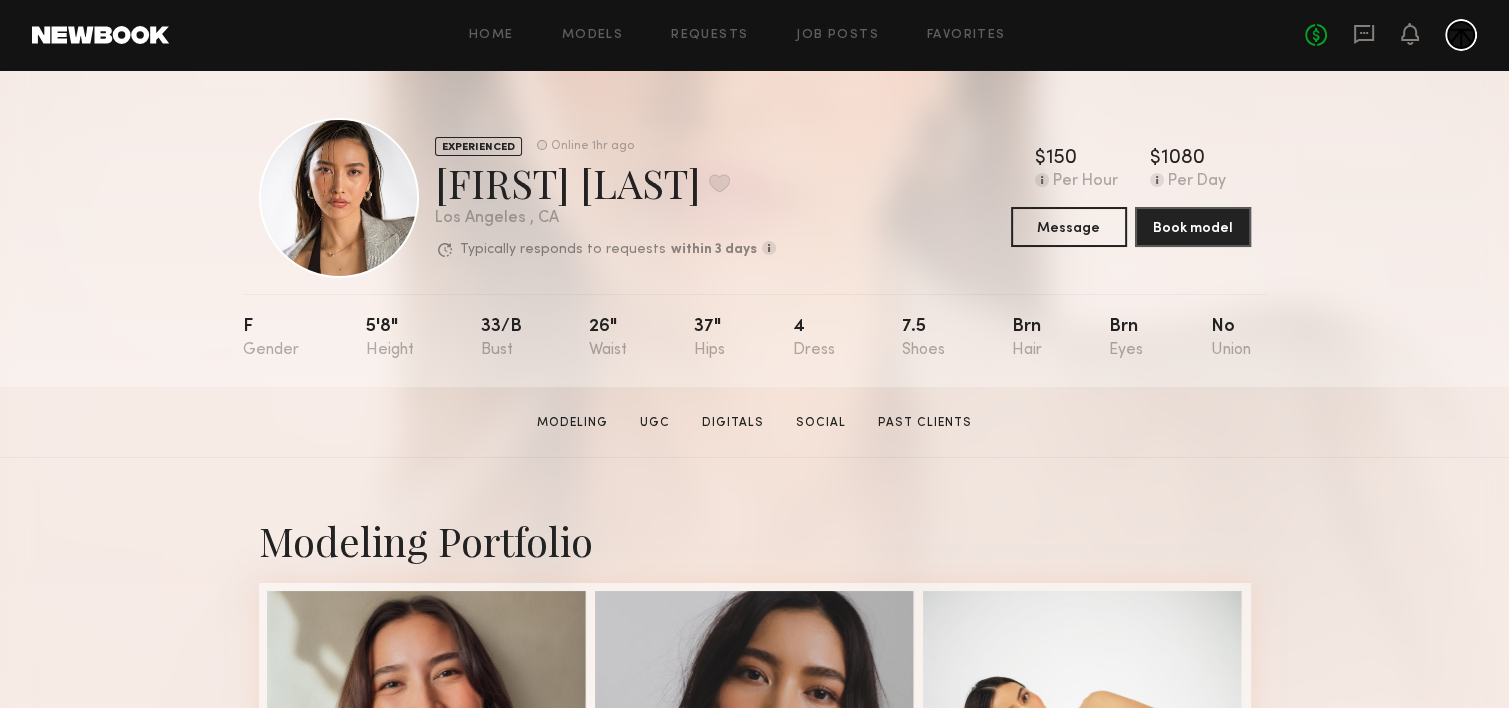 click on "EXPERIENCED Online 1hr ago  Arisa N.  Favorite Los Angeles , CA  Typically responds to requests  within 3 days  How quickly the model responds to new   requests, on average. For best results,   start new talent interactions with a   request and use messages to add or   collect additional info.  Typically responds: within 3 days Online 1hr ago  $   Typical rate set by model.  Can vary by project & usage.  150 Per Hour  $   Typical rate set by model.  Can vary by project & usage.  1080 Per Day  Message  Book model  F 5'8" 33/b 26" 37" 4 7.5 Brn Brn No" 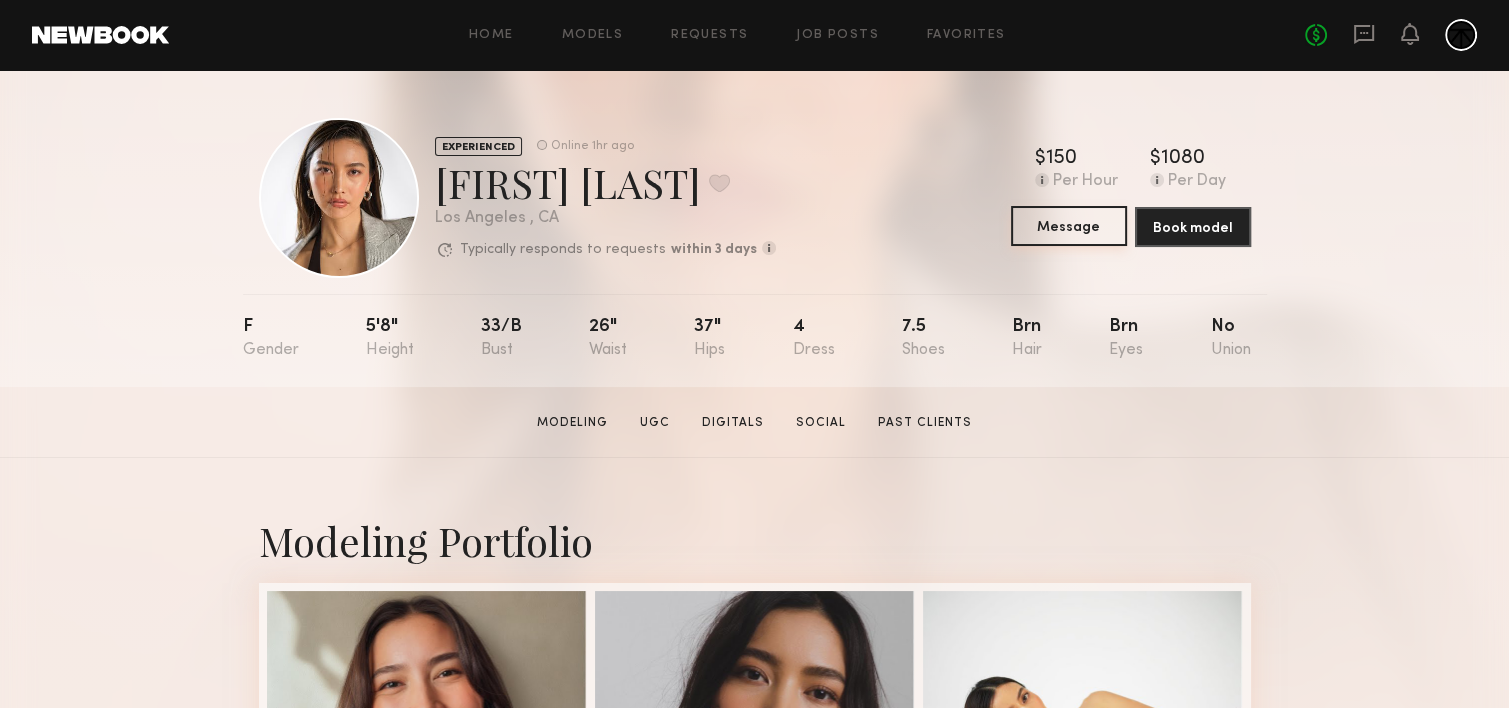 click on "Message" 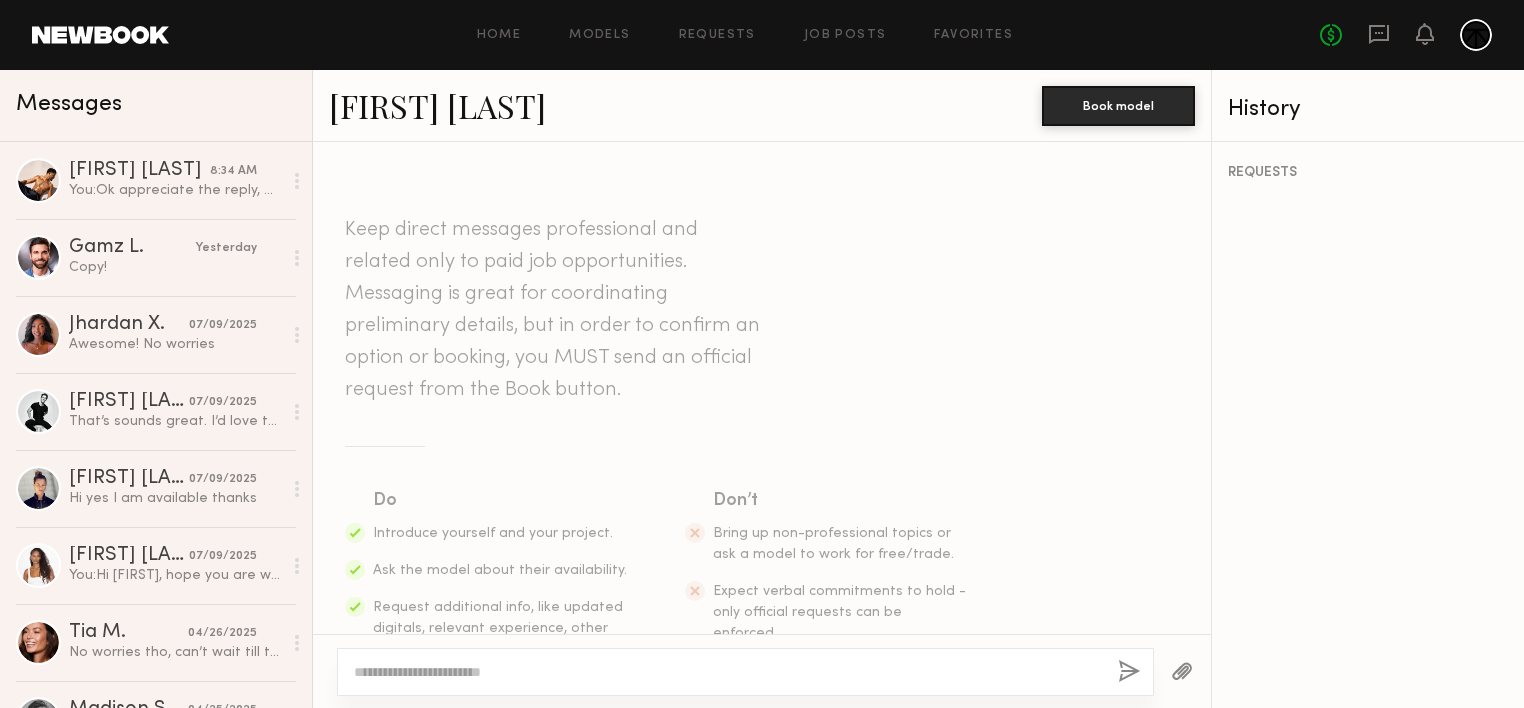 click 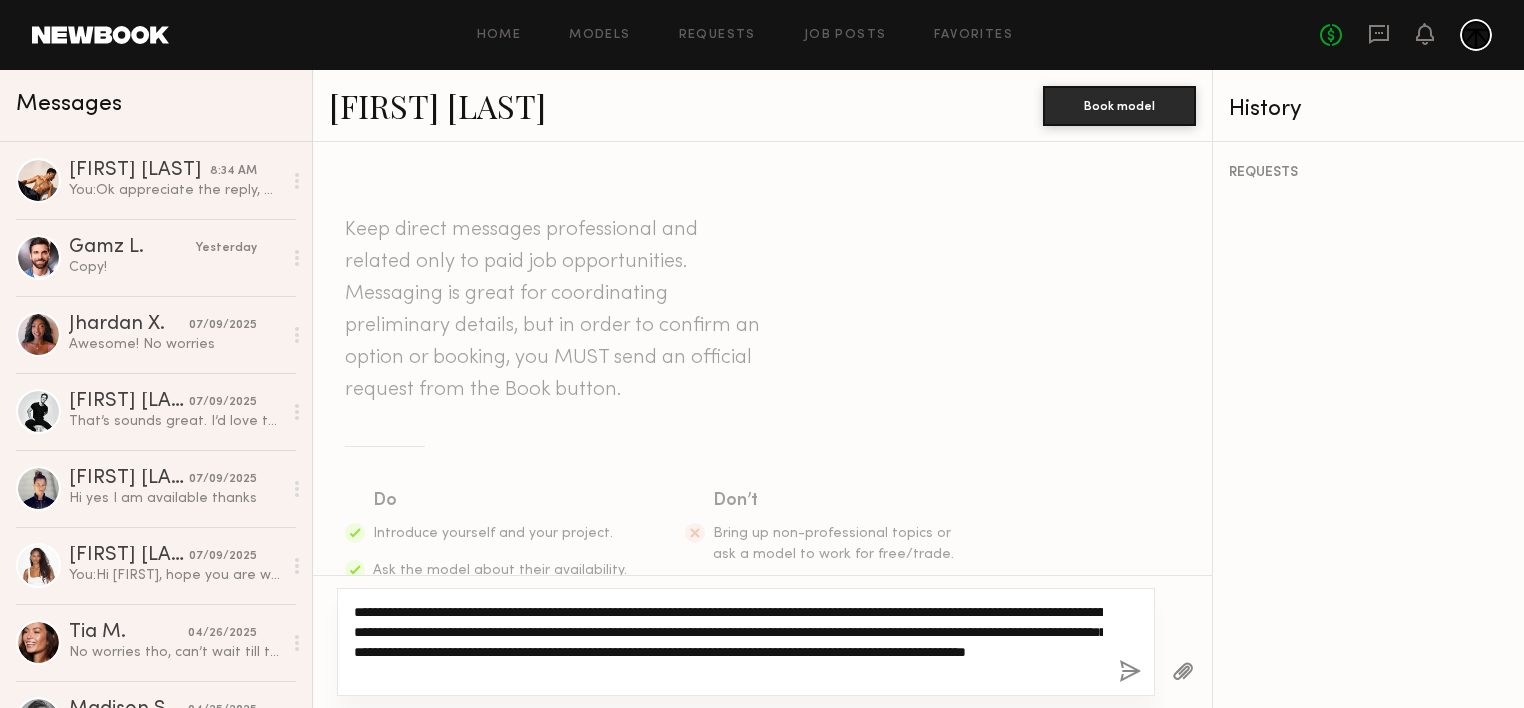 click on "**********" 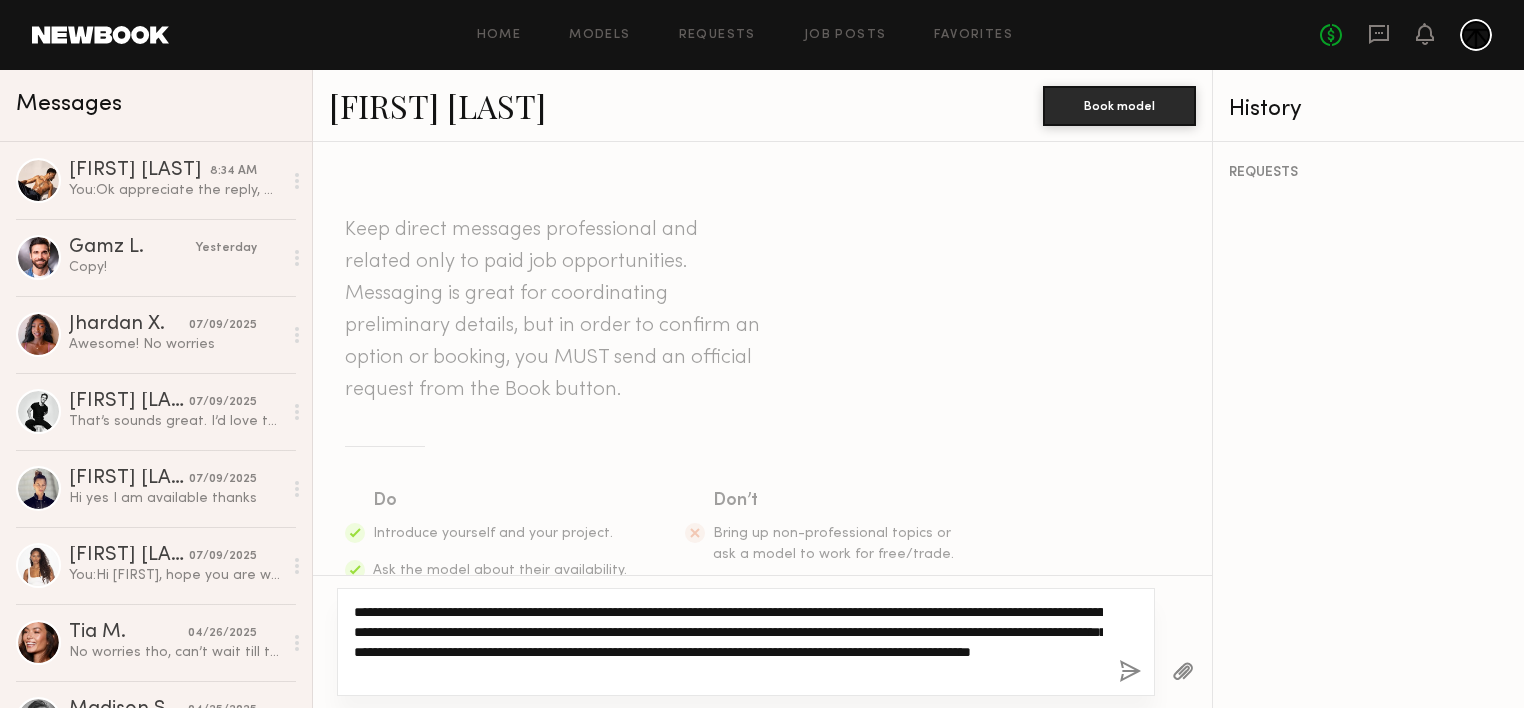 scroll, scrollTop: 151, scrollLeft: 0, axis: vertical 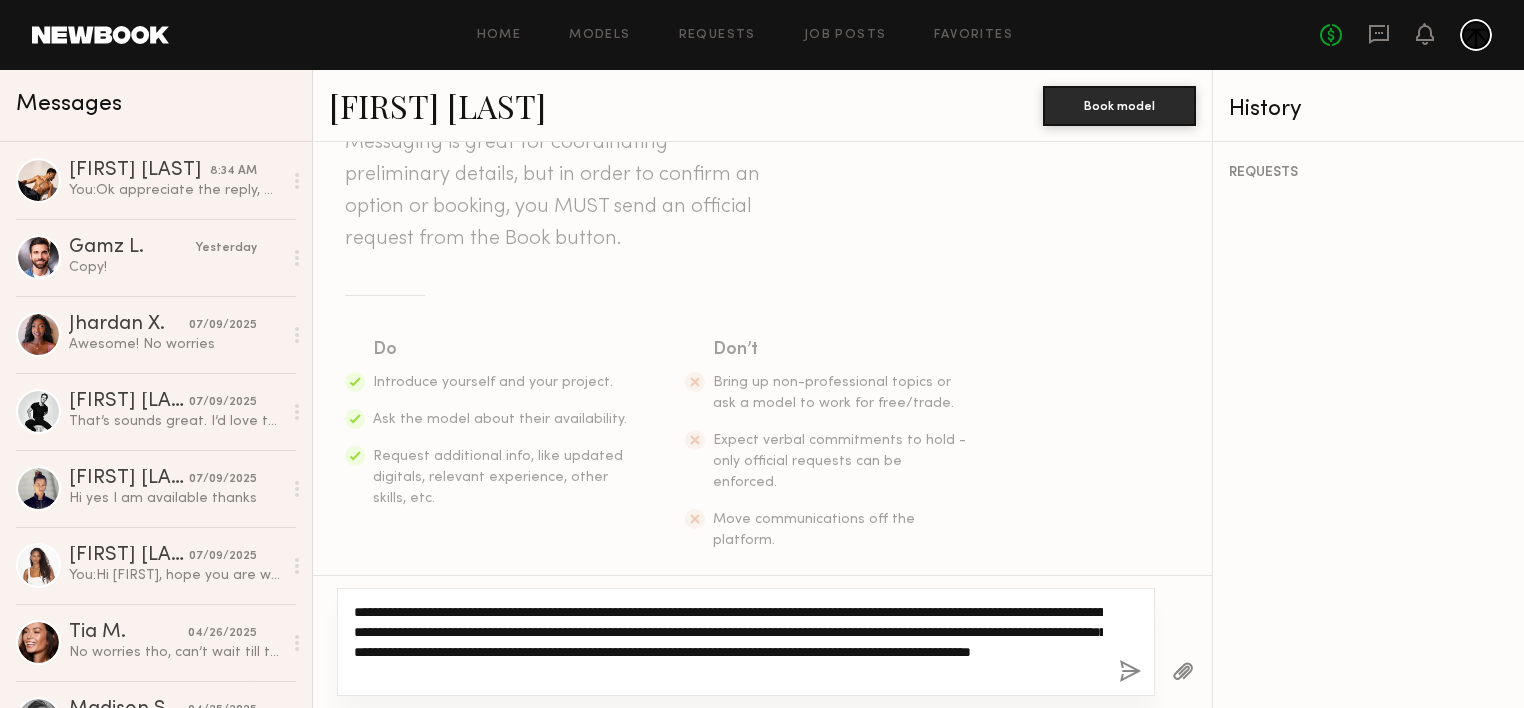 click on "**********" 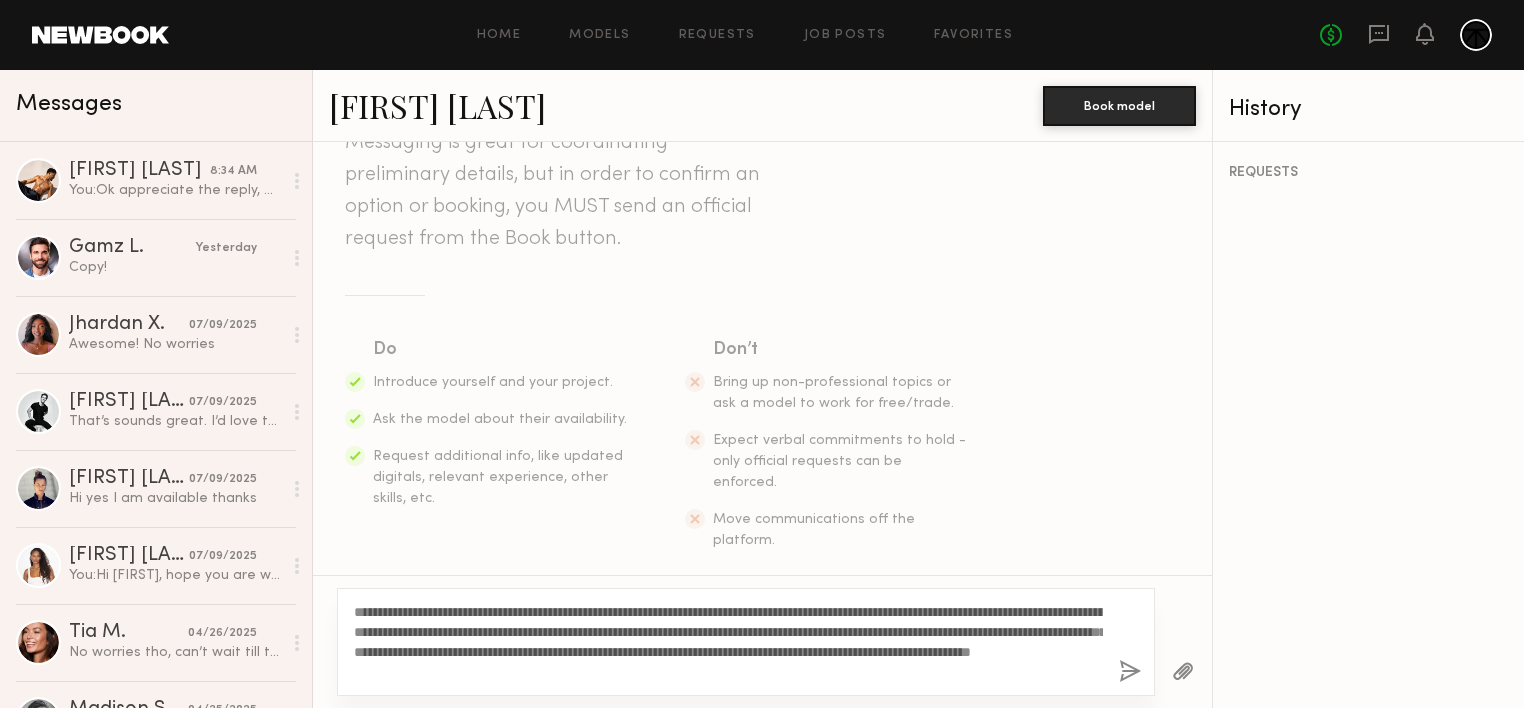 click 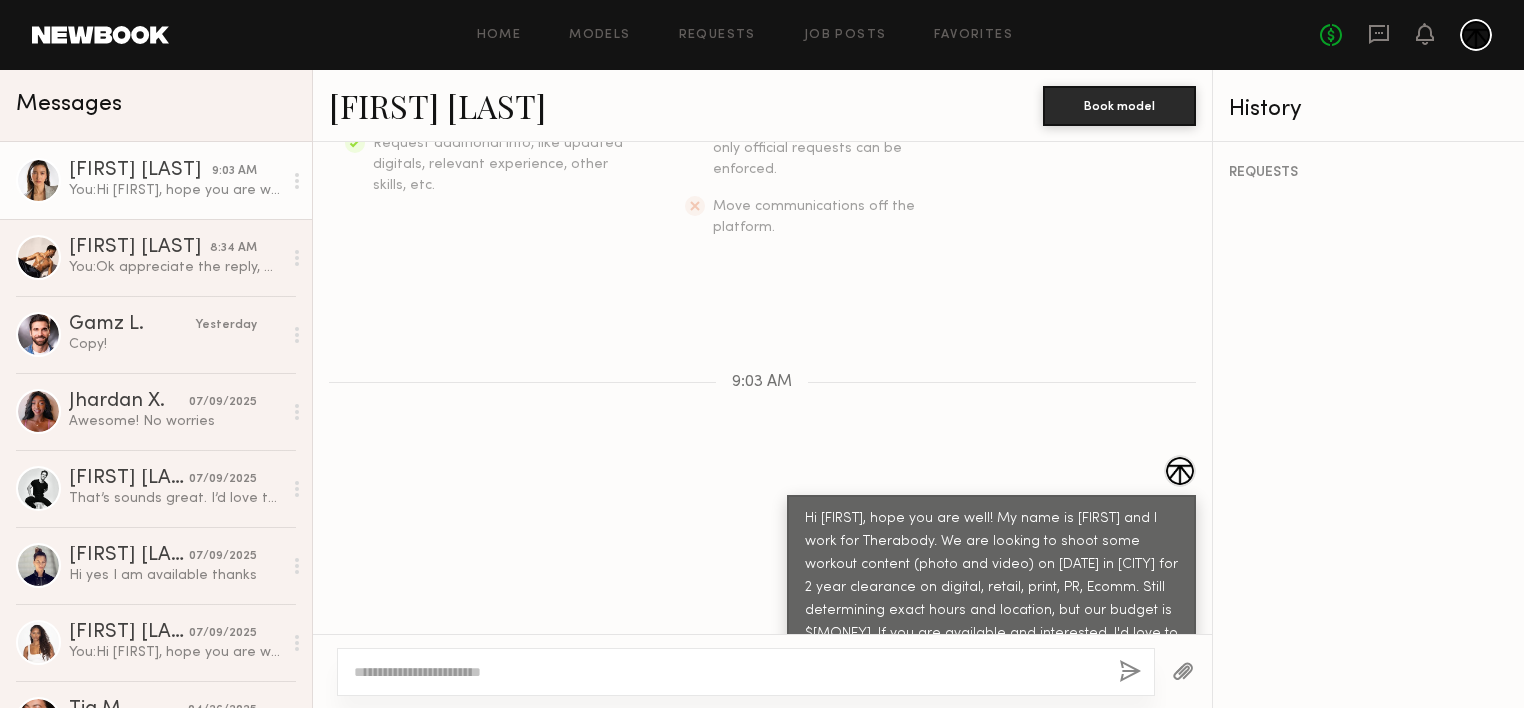 scroll, scrollTop: 504, scrollLeft: 0, axis: vertical 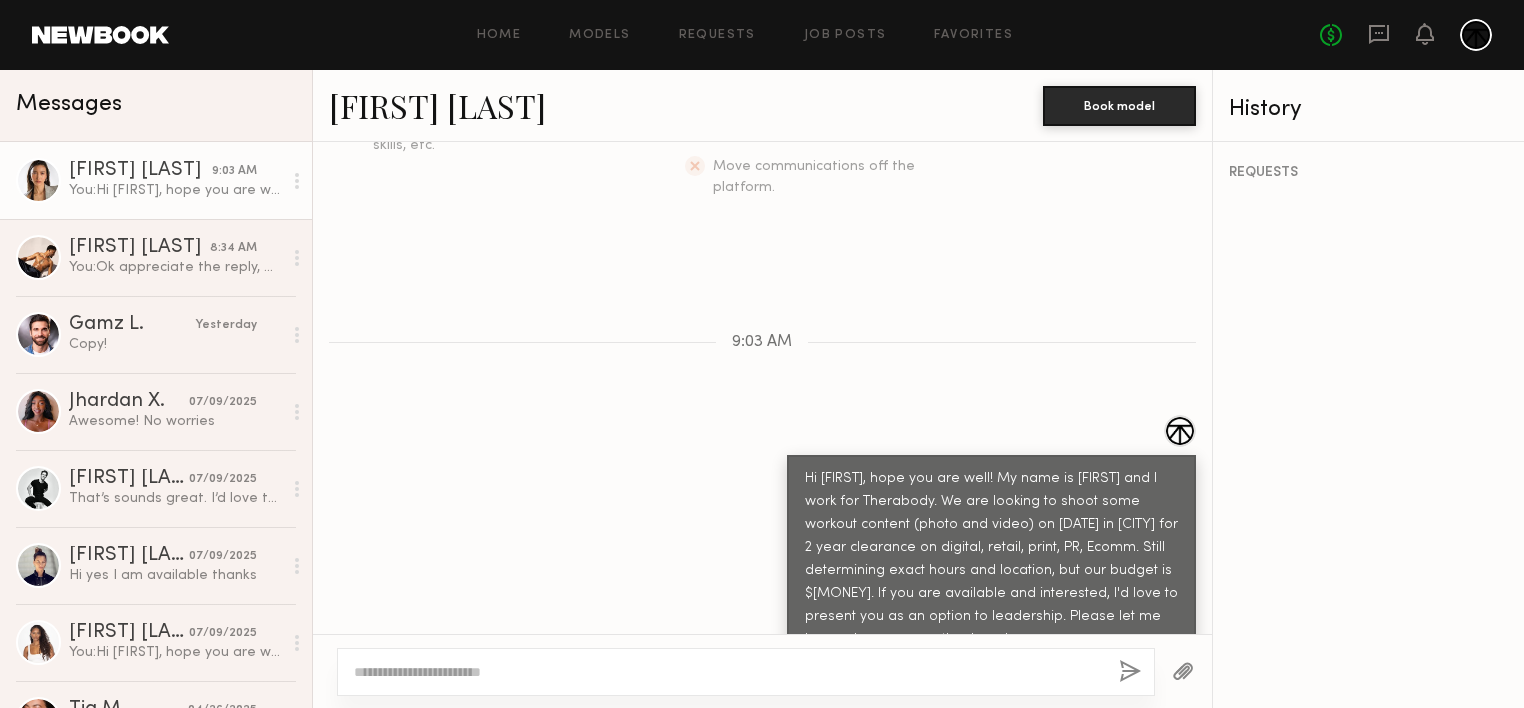 click on "Arisa N. Book model" 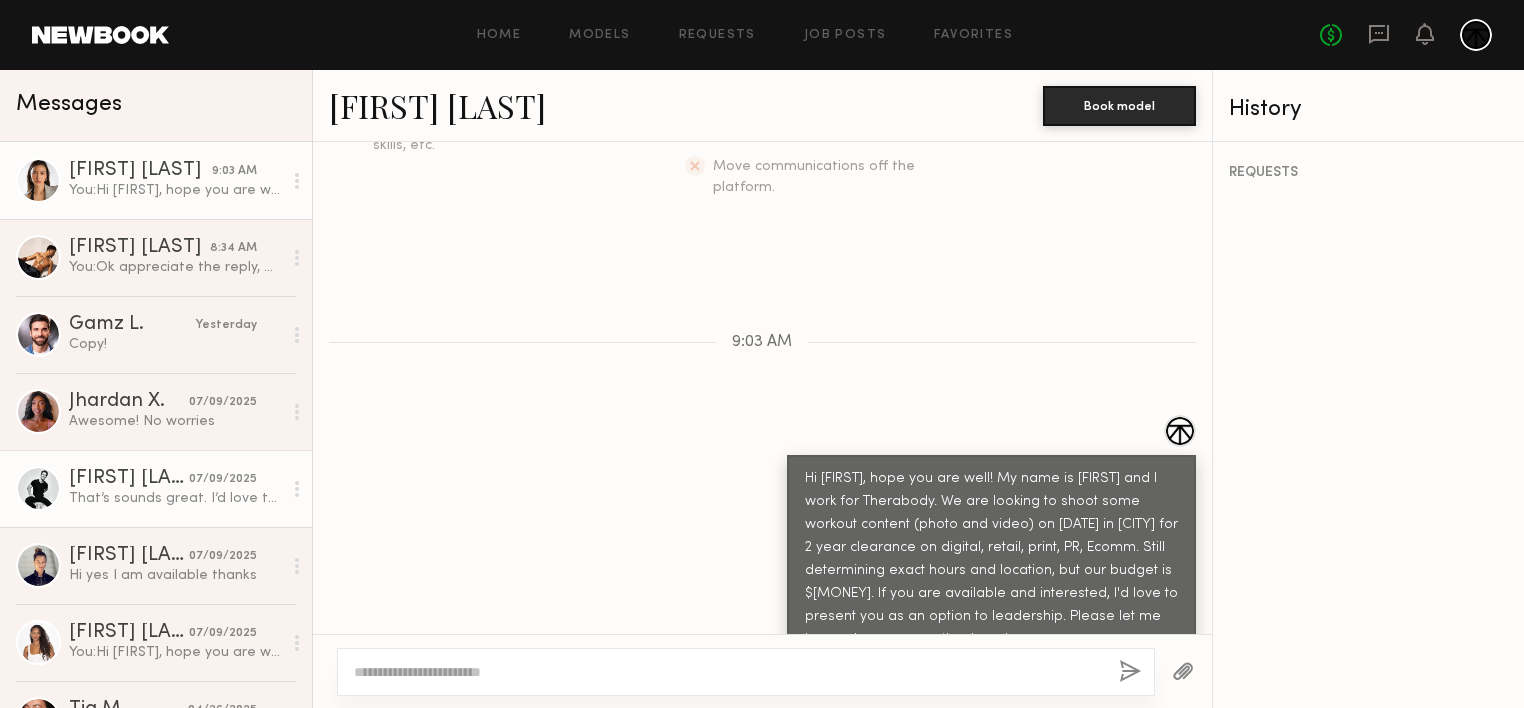 click on "That’s sounds great. I’d love to be considered, thank you!" 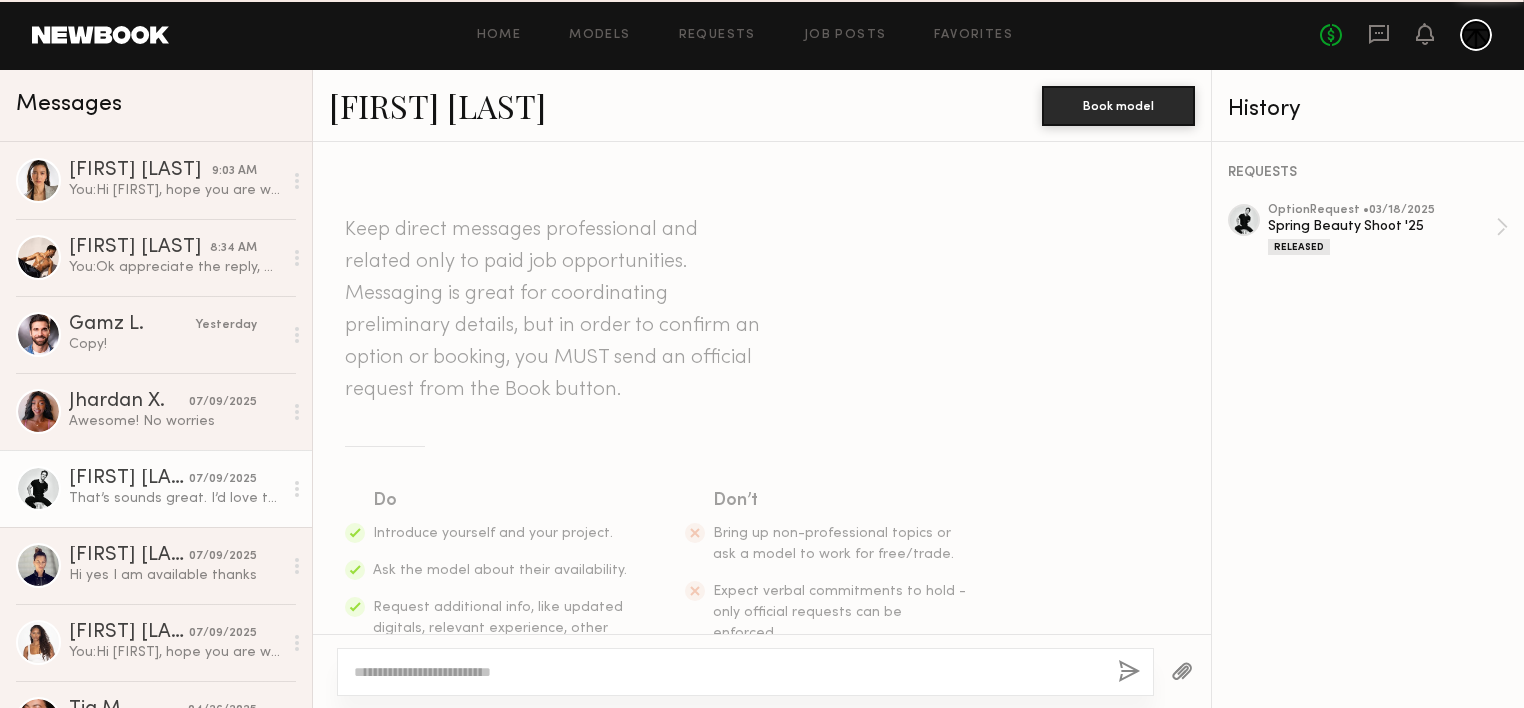 scroll, scrollTop: 2584, scrollLeft: 0, axis: vertical 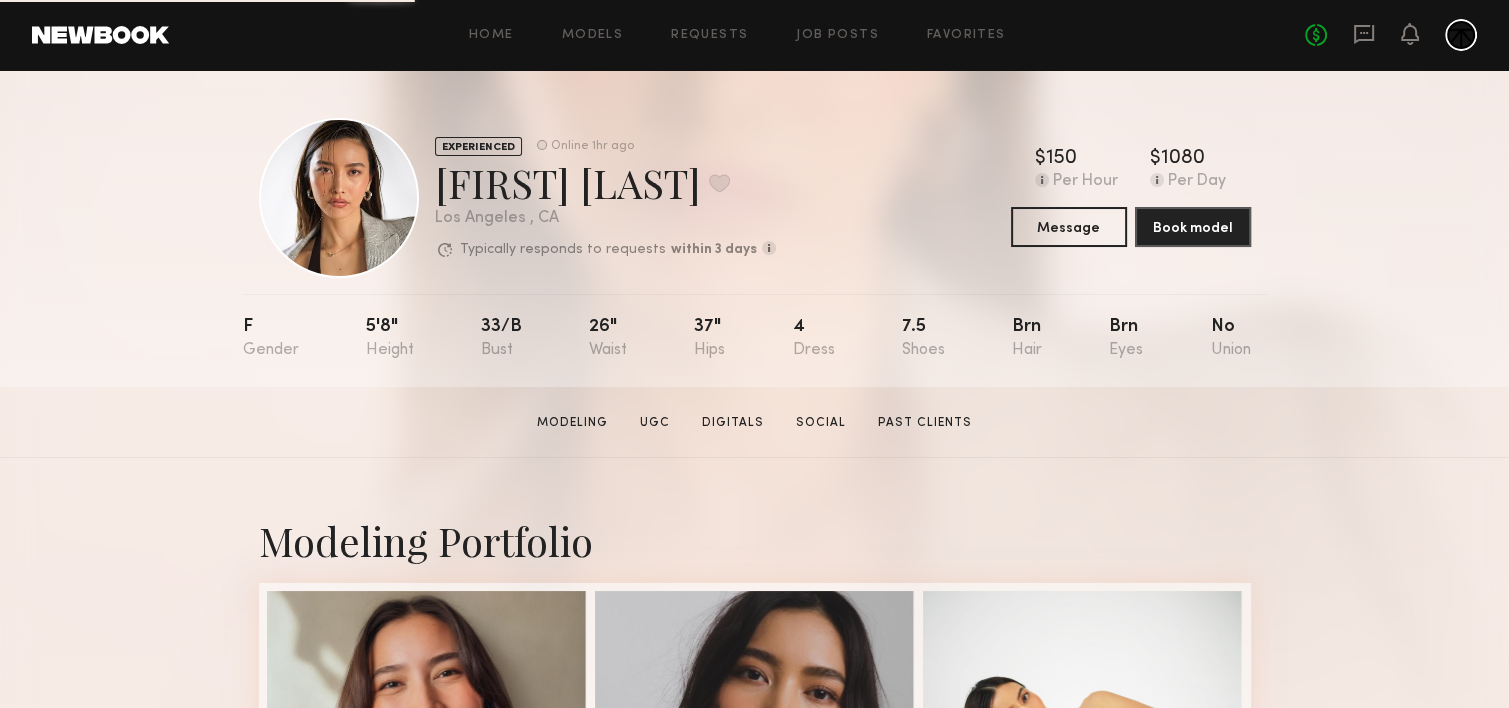 click on "Arisa N.  Modeling   UGC   Digitals   Social   Past Clients   Message   Book Model" 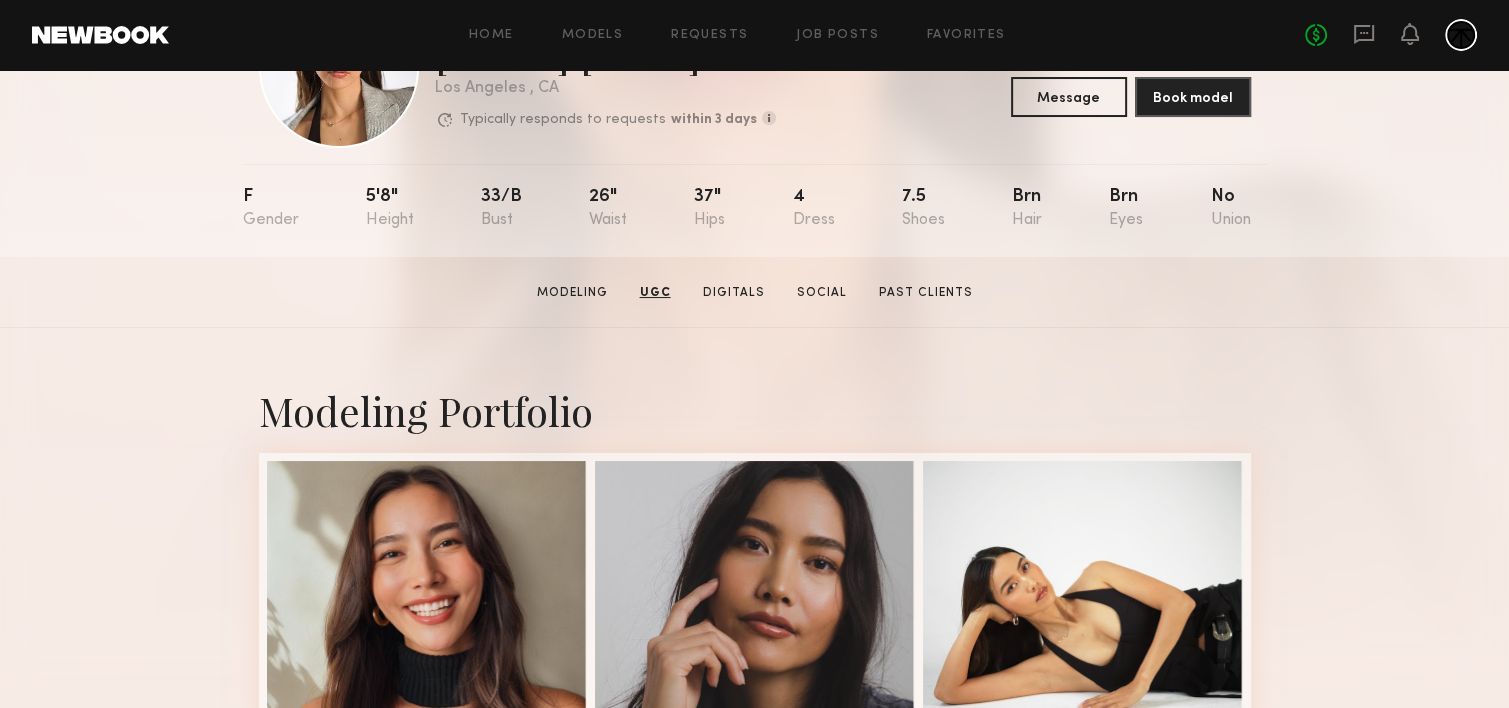 scroll, scrollTop: 0, scrollLeft: 0, axis: both 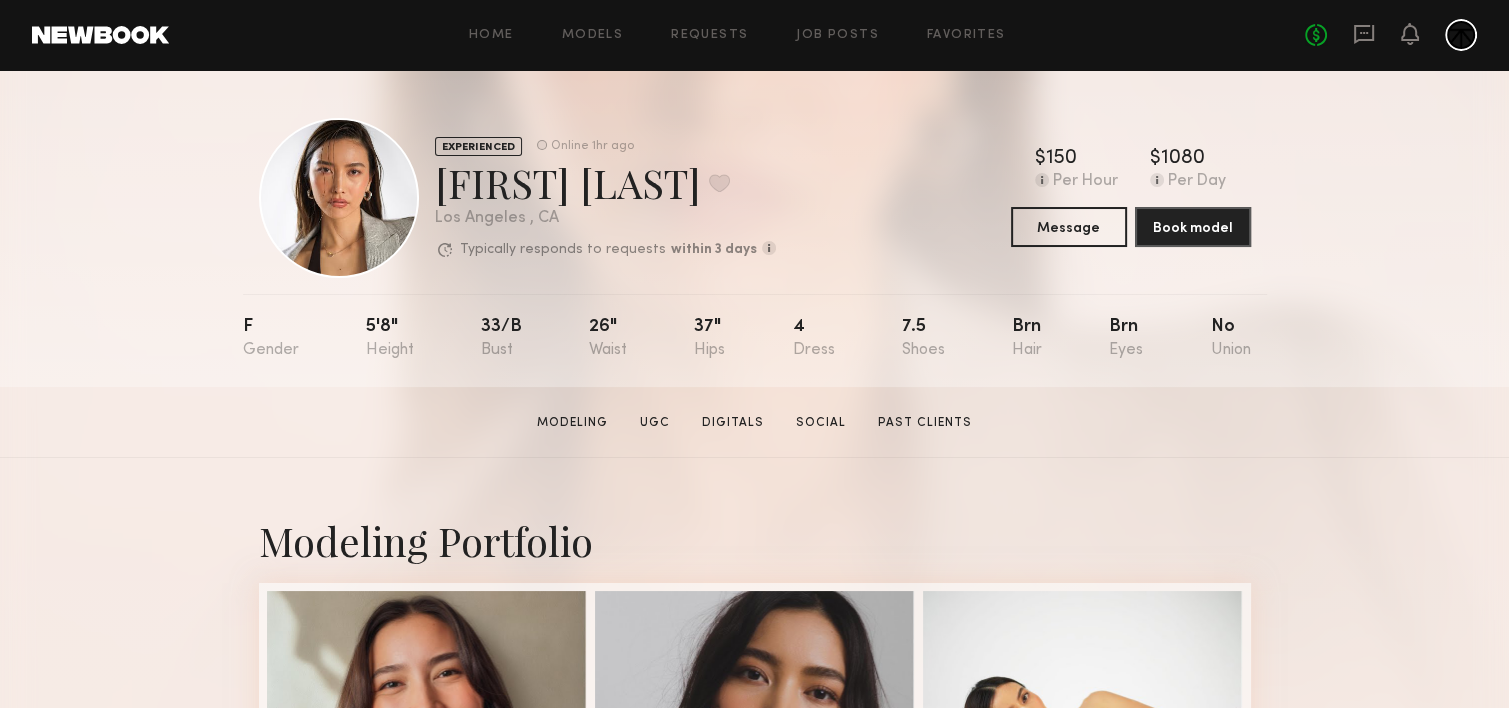 click on "EXPERIENCED Online 1hr ago  Arisa N.  Favorite Los Angeles , CA  Typically responds to requests  within 3 days  How quickly the model responds to new   requests, on average. For best results,   start new talent interactions with a   request and use messages to add or   collect additional info.  Typically responds: within 3 days Online 1hr ago  $   Typical rate set by model.  Can vary by project & usage.  150 Per Hour  $   Typical rate set by model.  Can vary by project & usage.  1080 Per Day  Message  Book model" 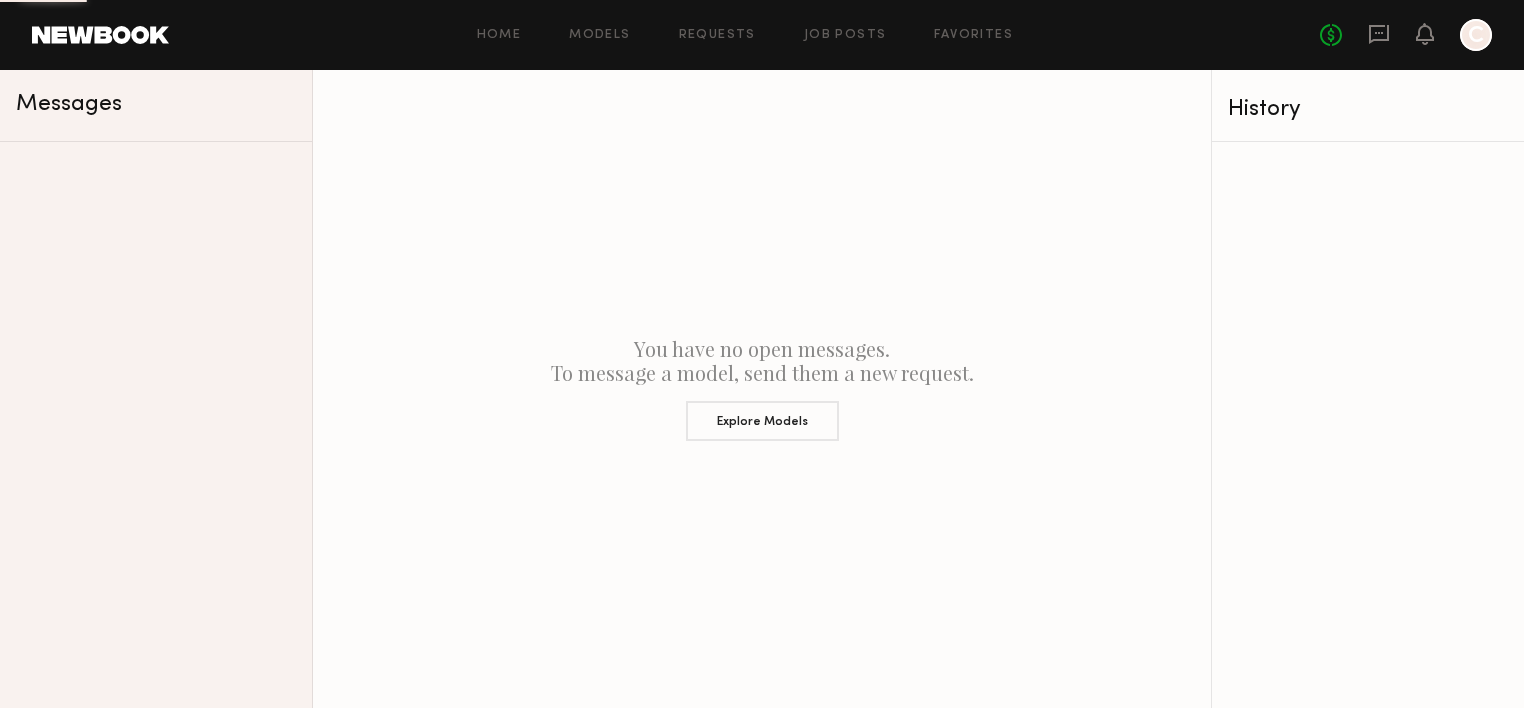 scroll, scrollTop: 0, scrollLeft: 0, axis: both 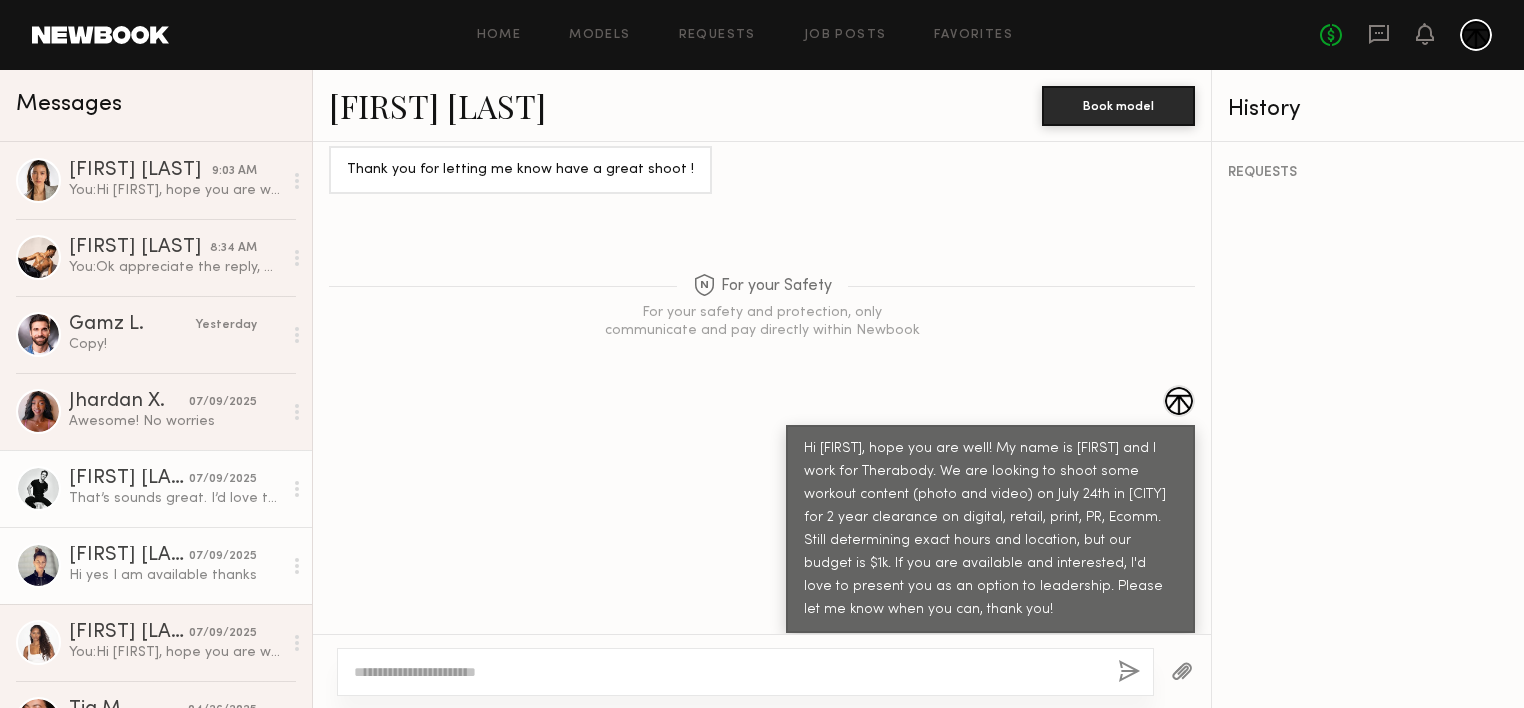 click on "That’s sounds great. I’d love to be considered, thank you!" 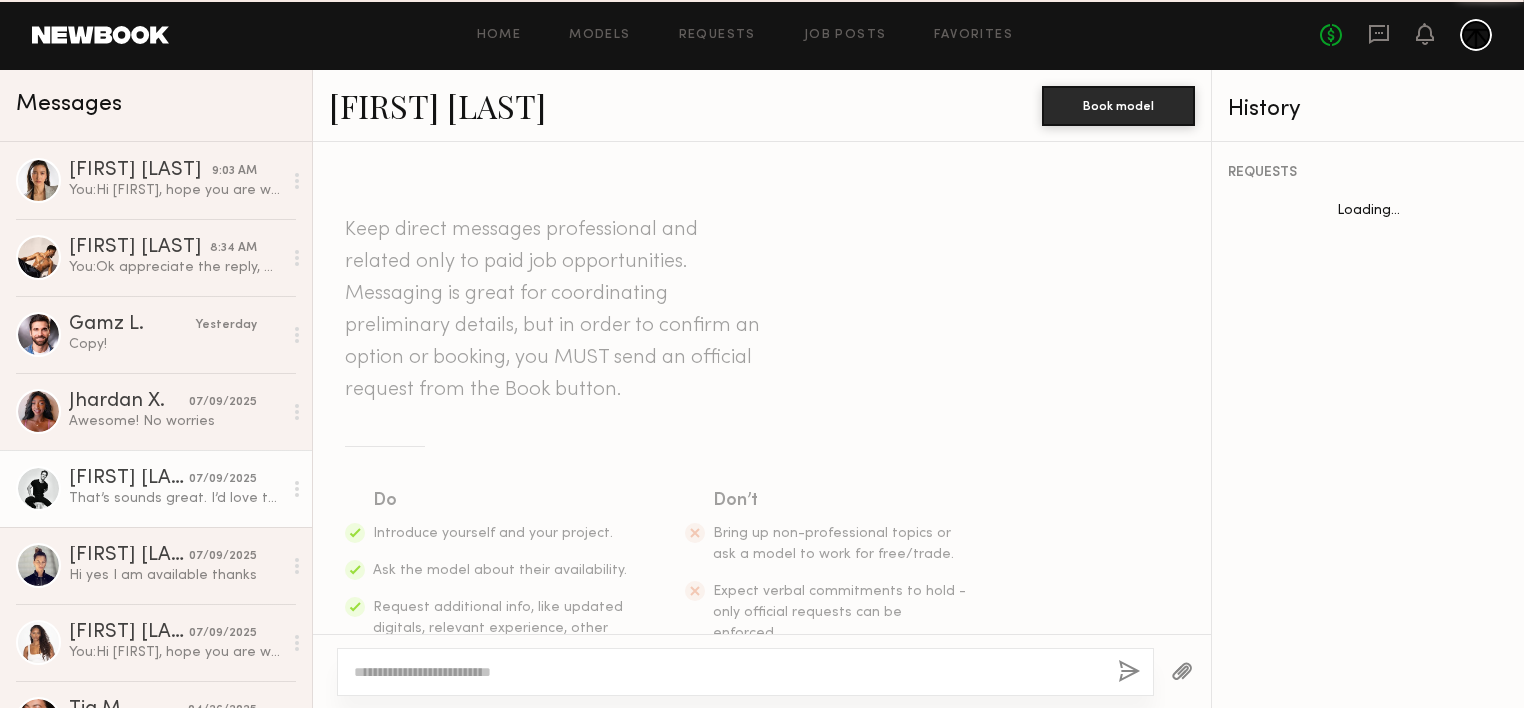 scroll, scrollTop: 2584, scrollLeft: 0, axis: vertical 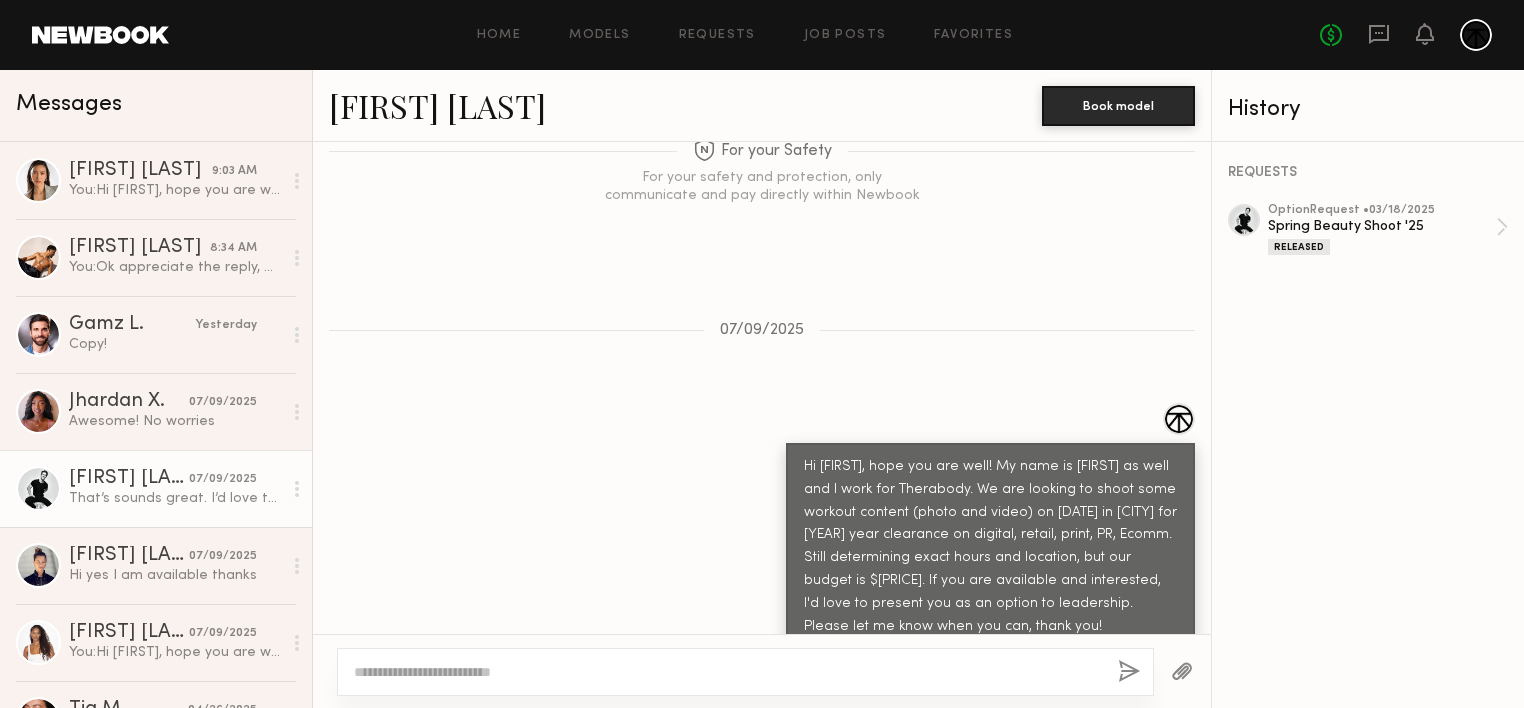 click on "[FIRST] [LAST]" 